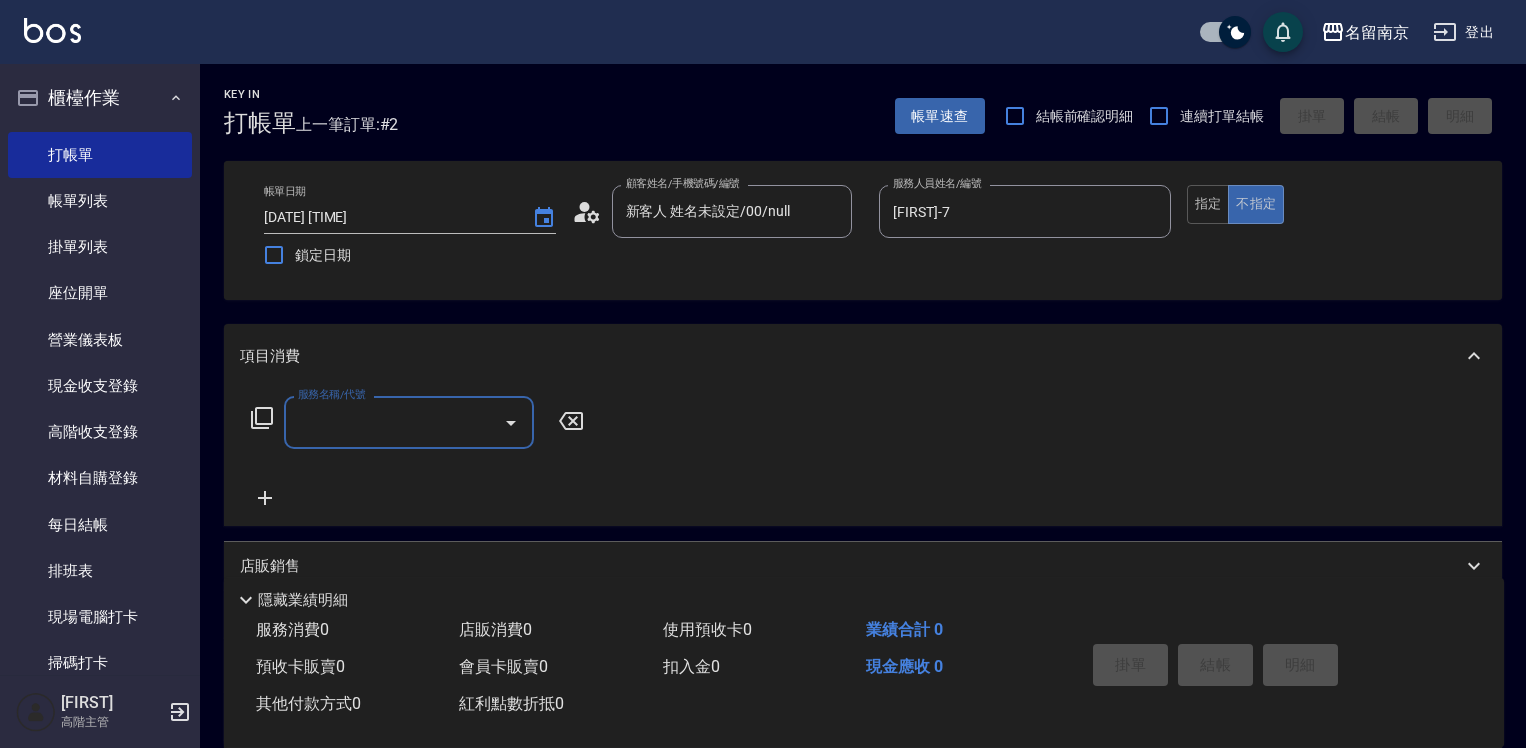 scroll, scrollTop: 0, scrollLeft: 0, axis: both 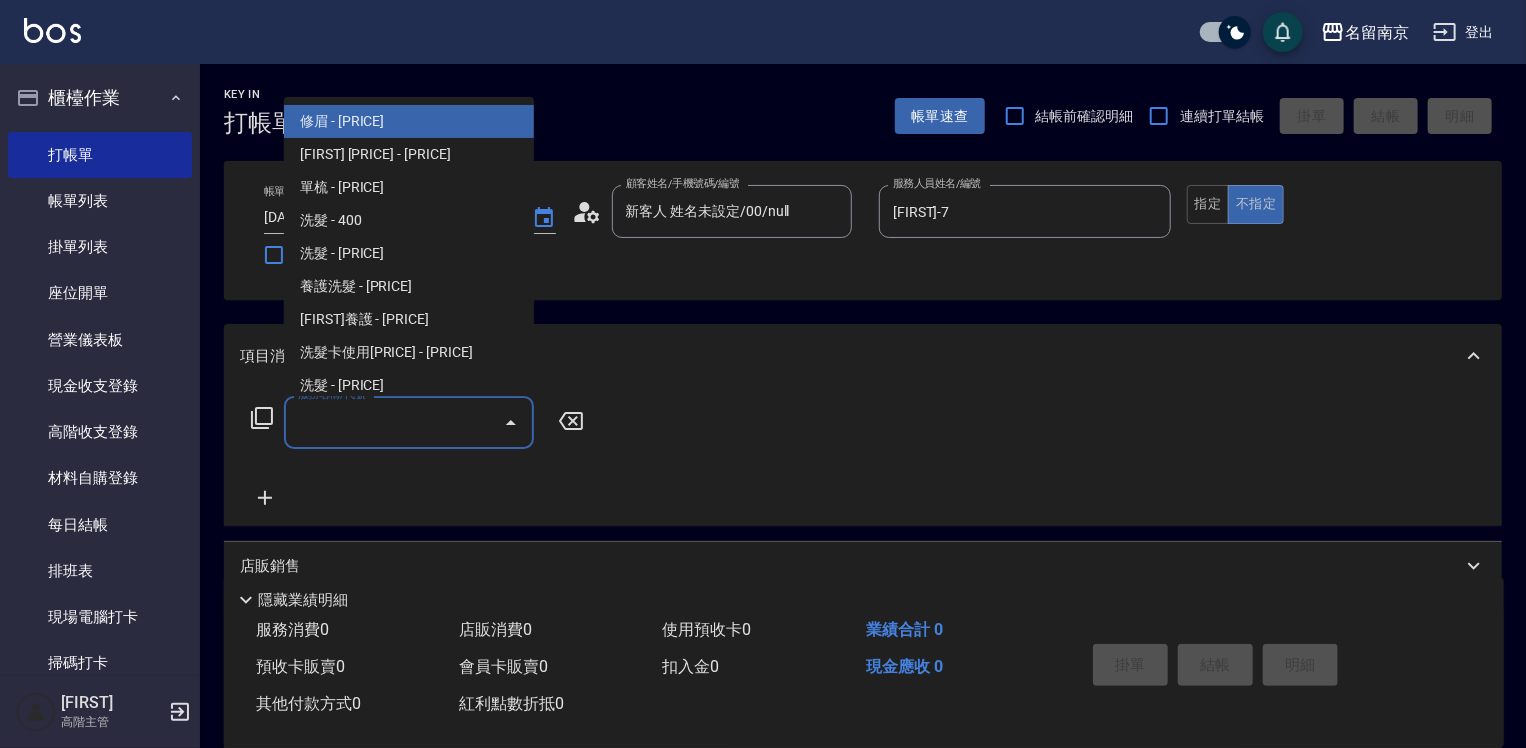 click on "服務名稱/代號" at bounding box center [394, 422] 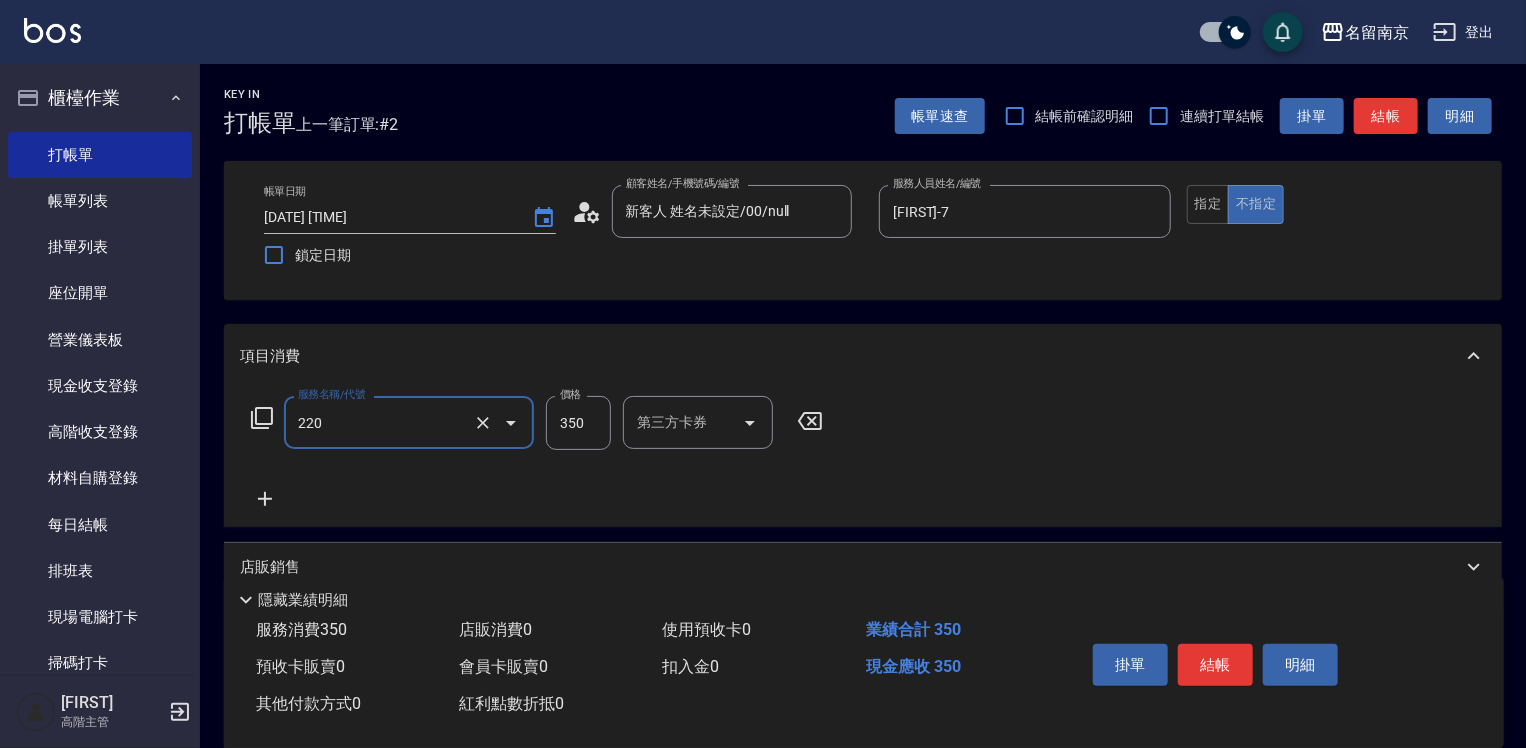 type on "洗髮([PRICE])" 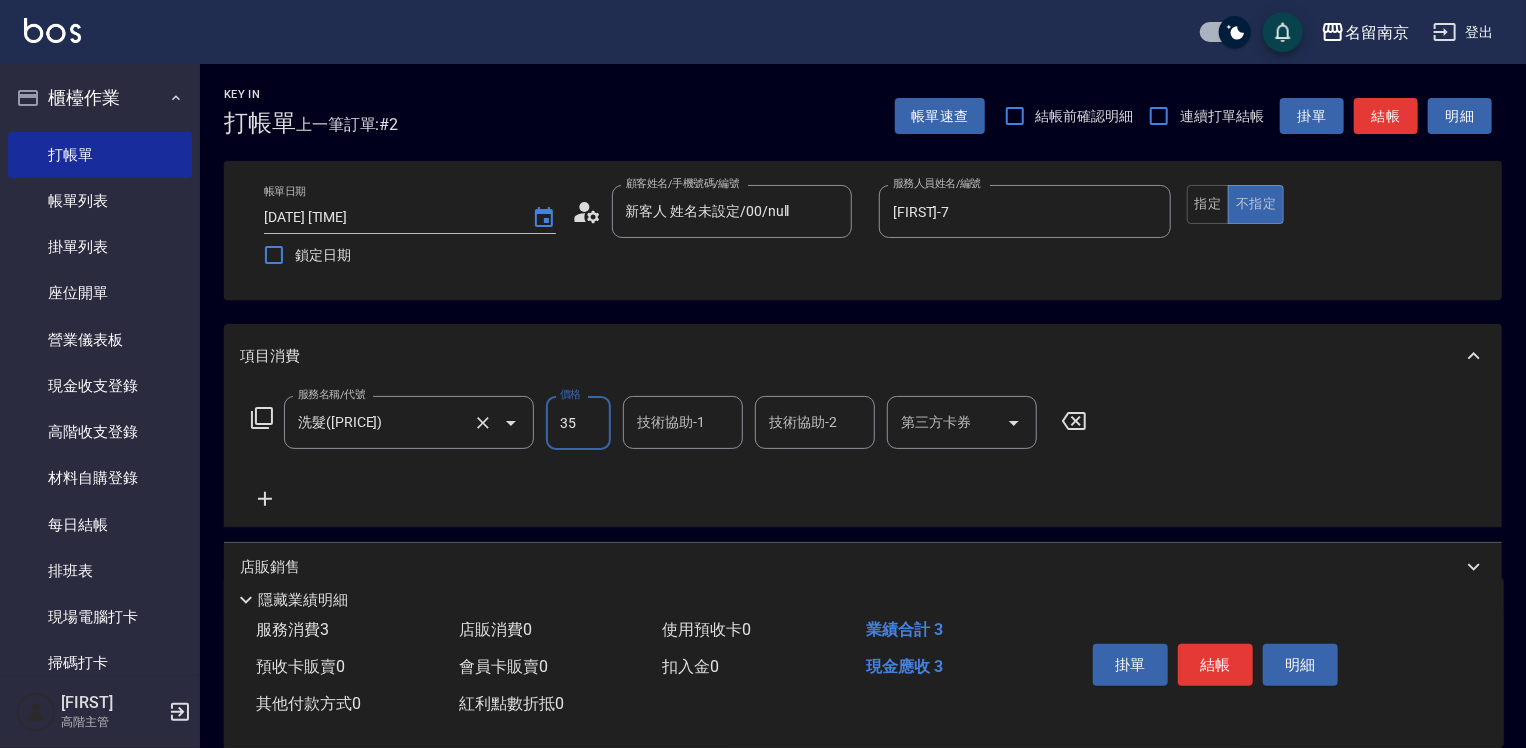 type on "350" 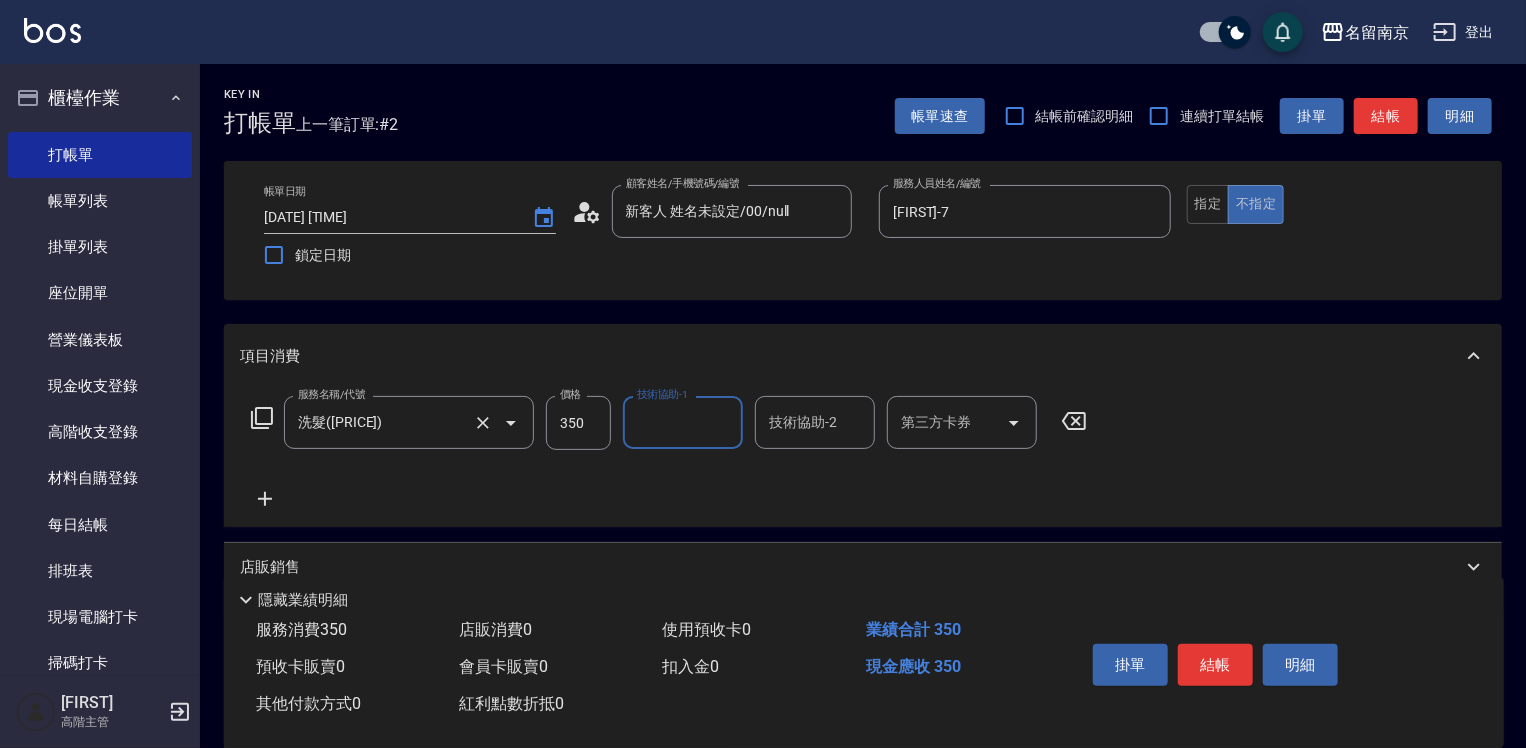 type on "7" 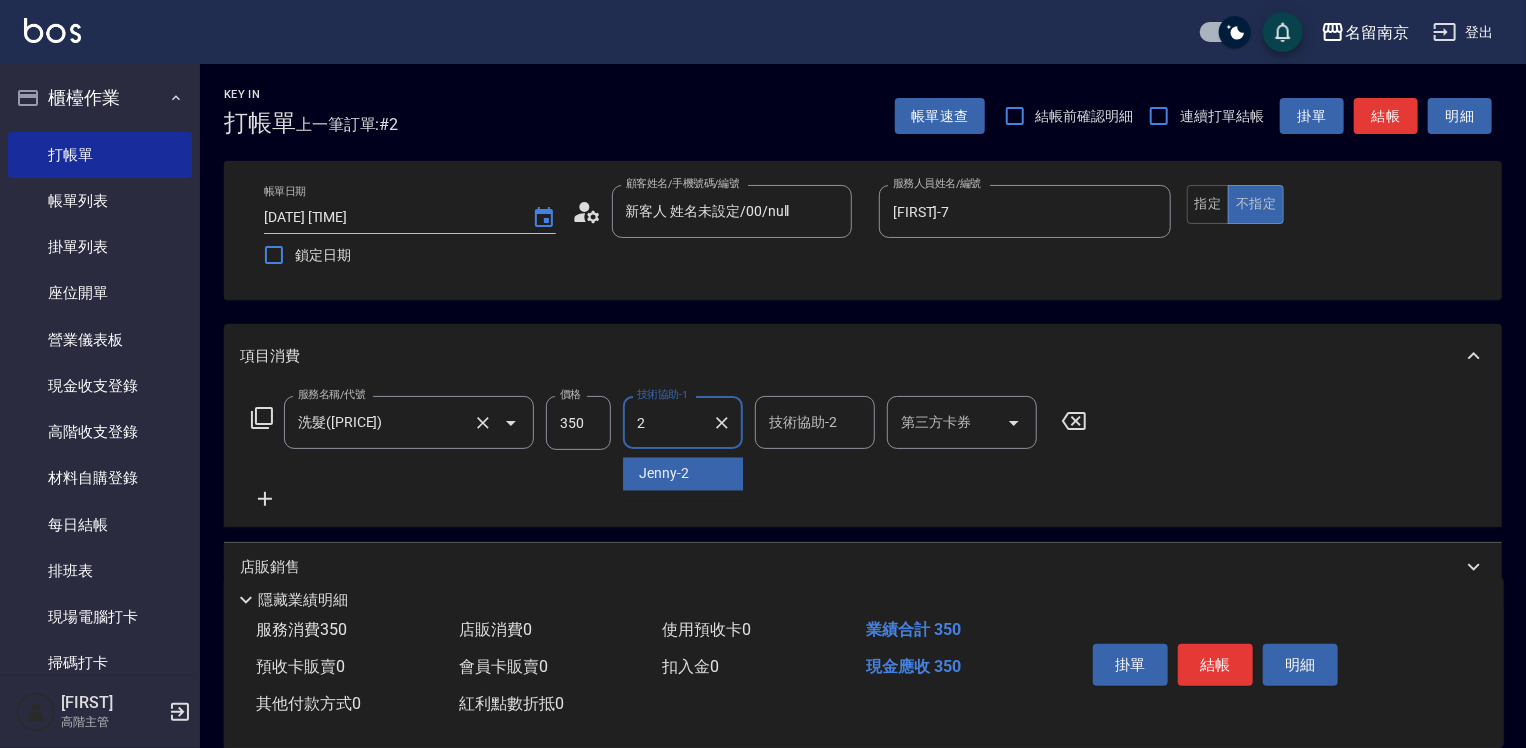 type on "[FIRST]-2" 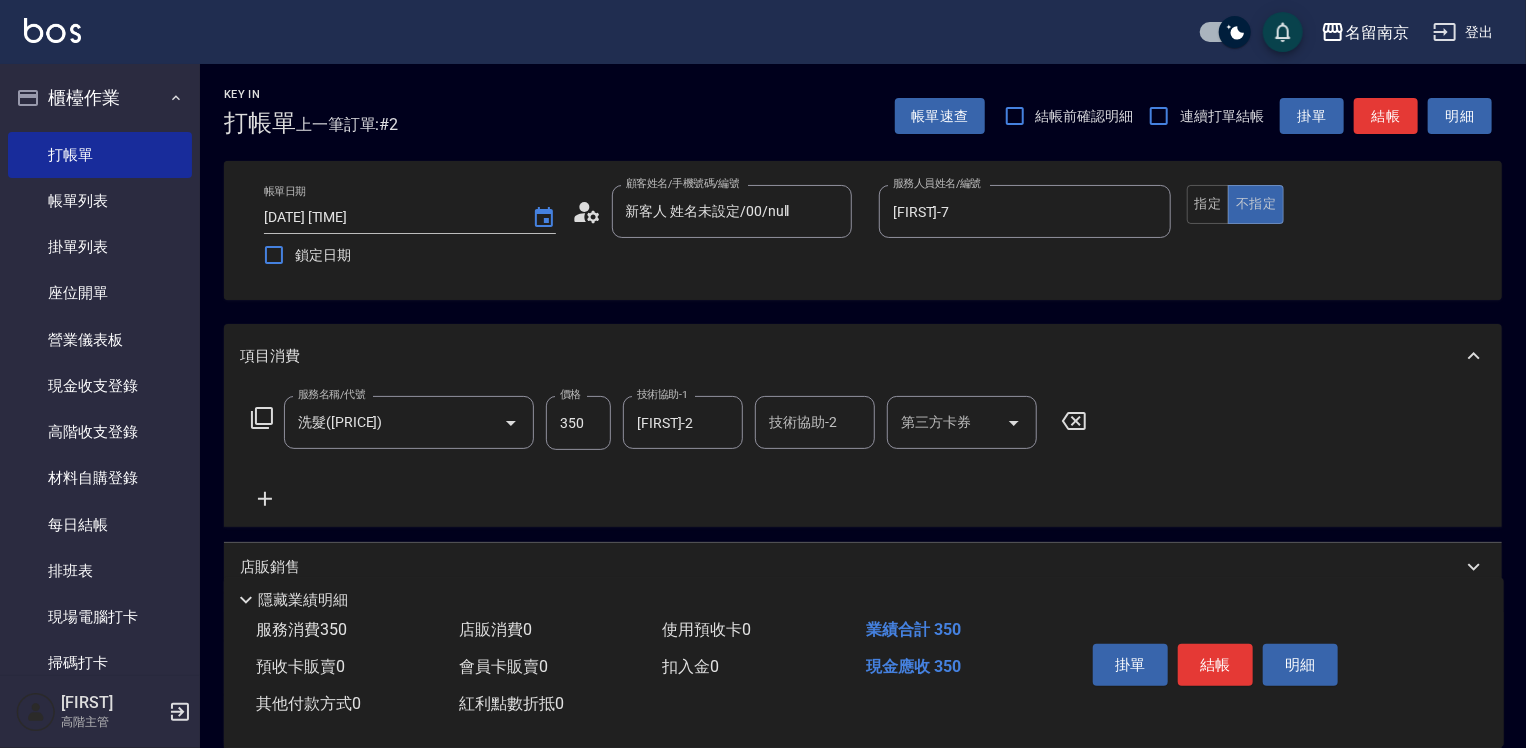 click 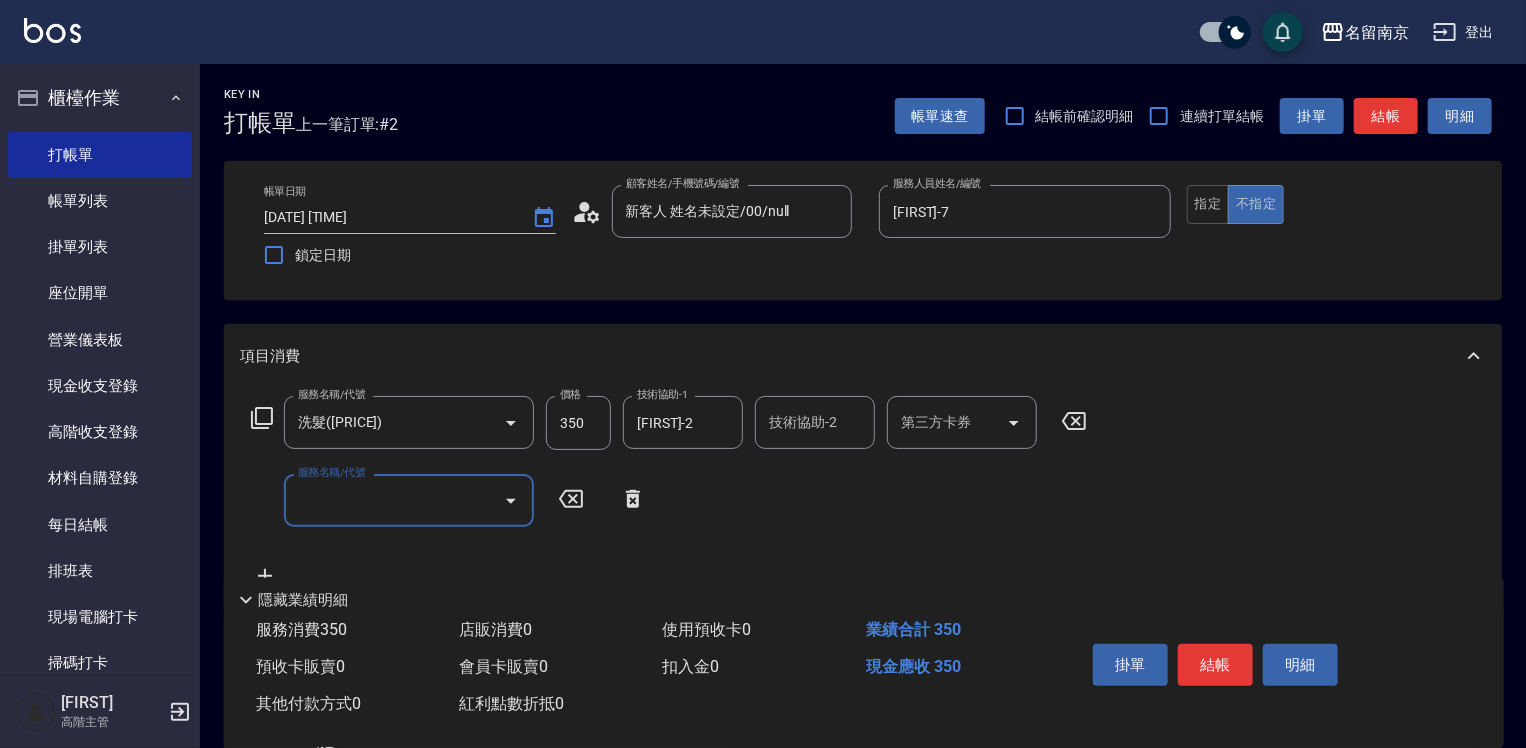click 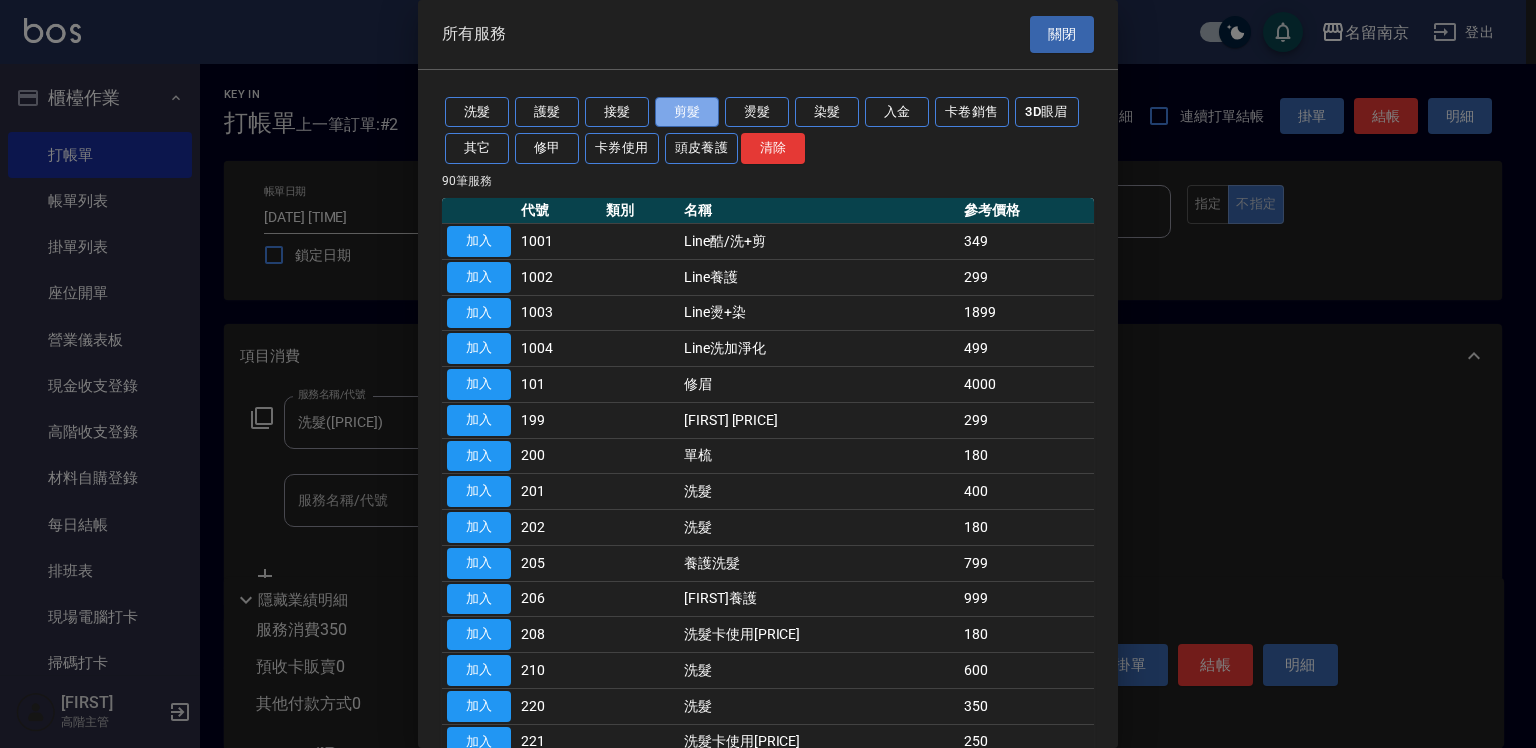 click on "剪髮" at bounding box center [687, 112] 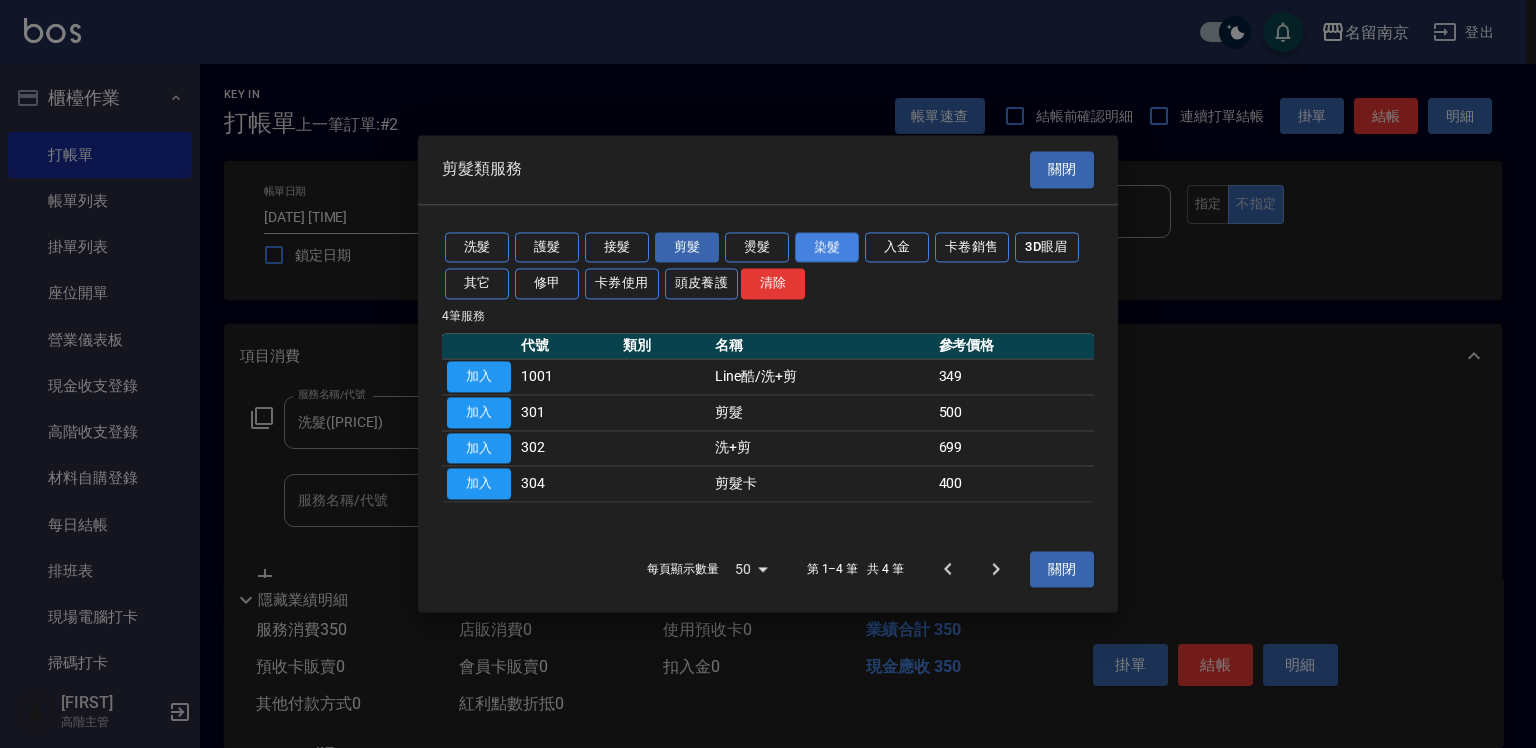 click on "染髮" at bounding box center [827, 247] 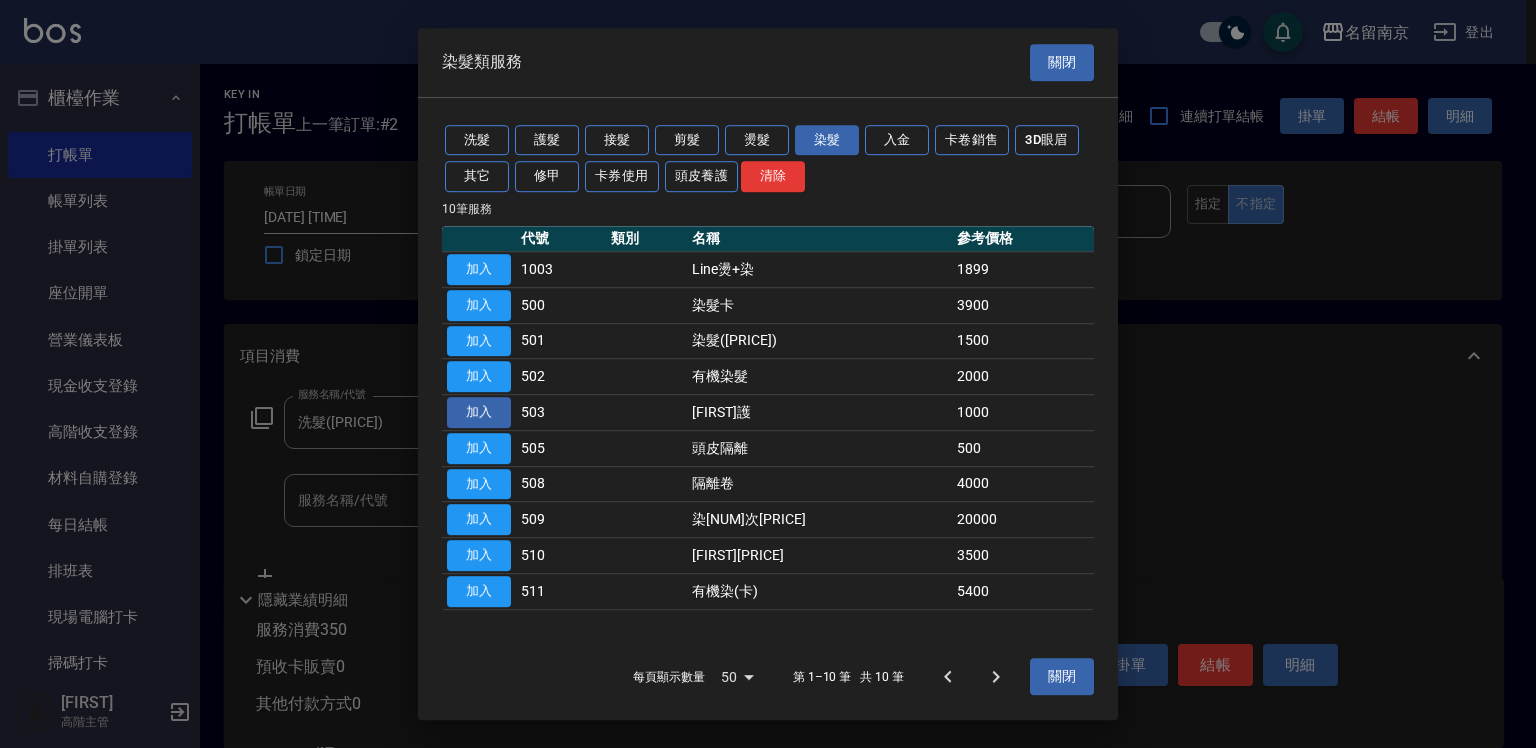 click on "加入" at bounding box center (479, 412) 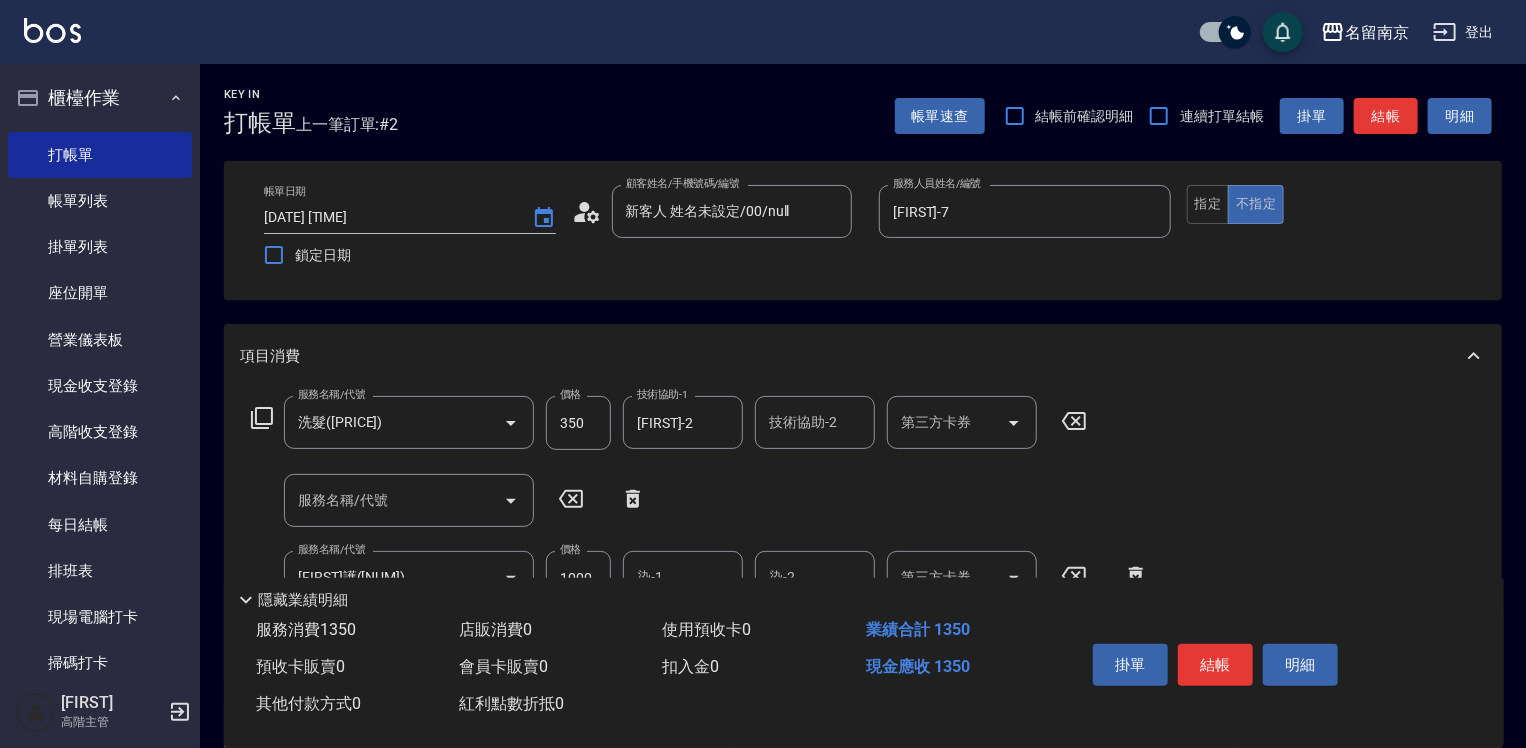 scroll, scrollTop: 200, scrollLeft: 0, axis: vertical 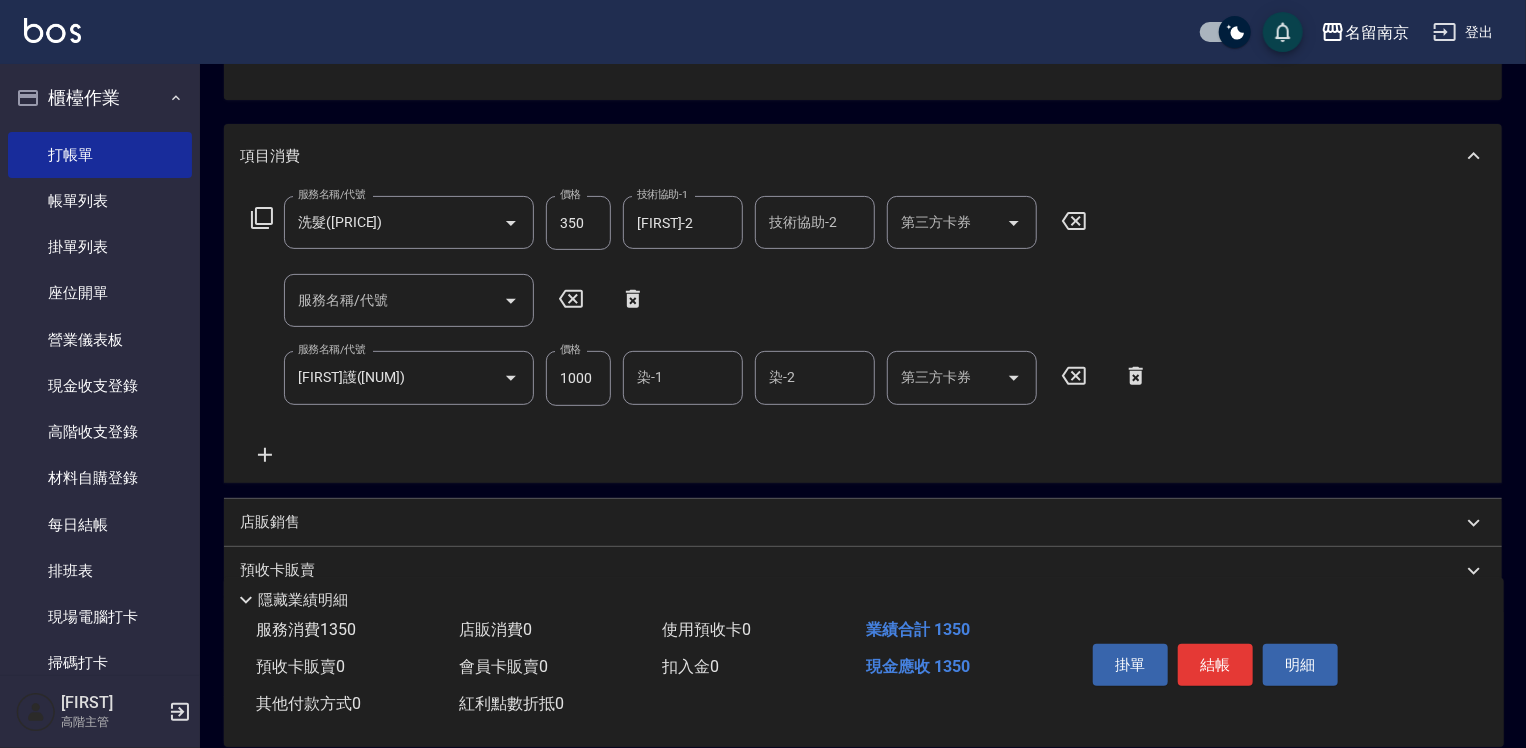 click on "1000" at bounding box center [578, 378] 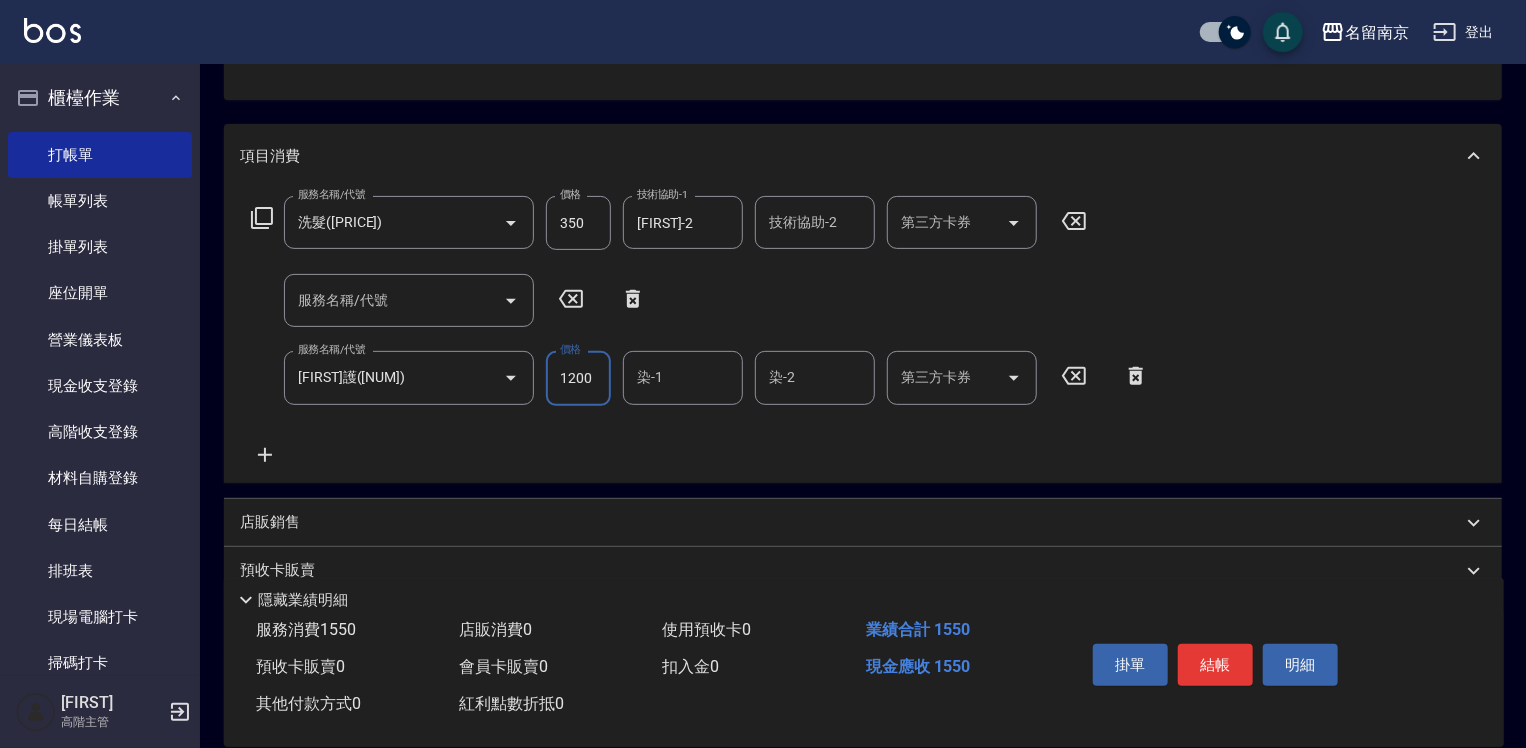 type on "1200" 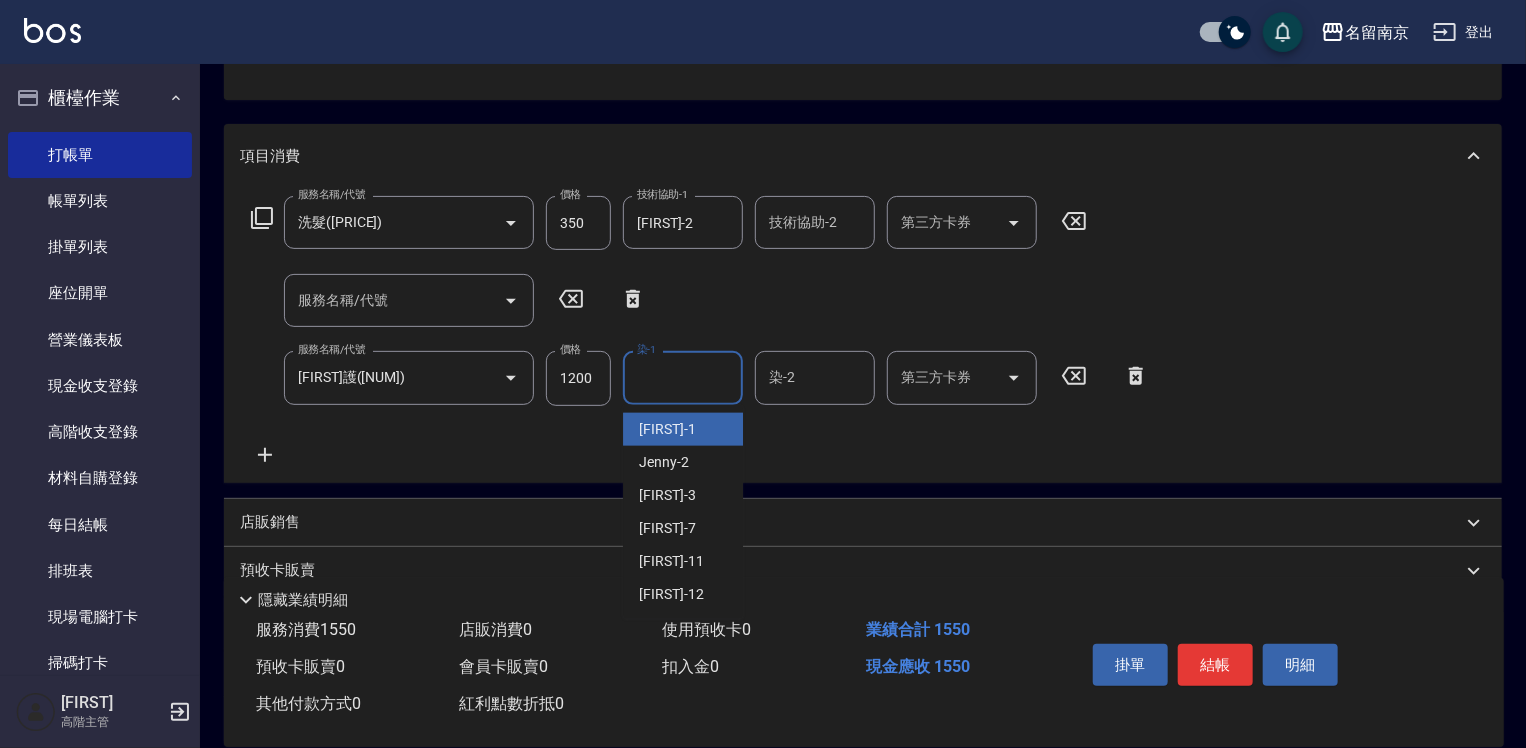 click on "染-1" at bounding box center [683, 377] 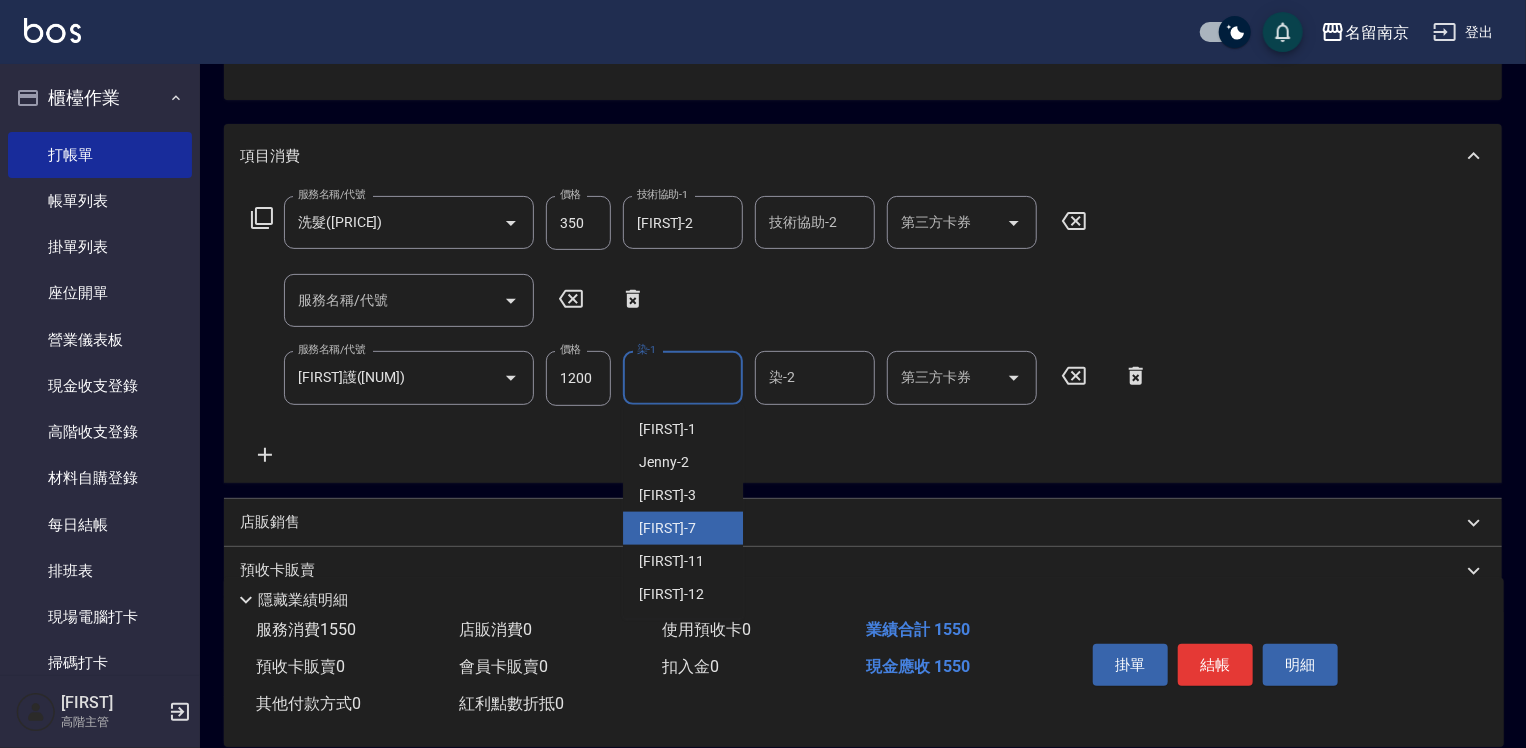 click on "[FIRST] - 7" at bounding box center (683, 528) 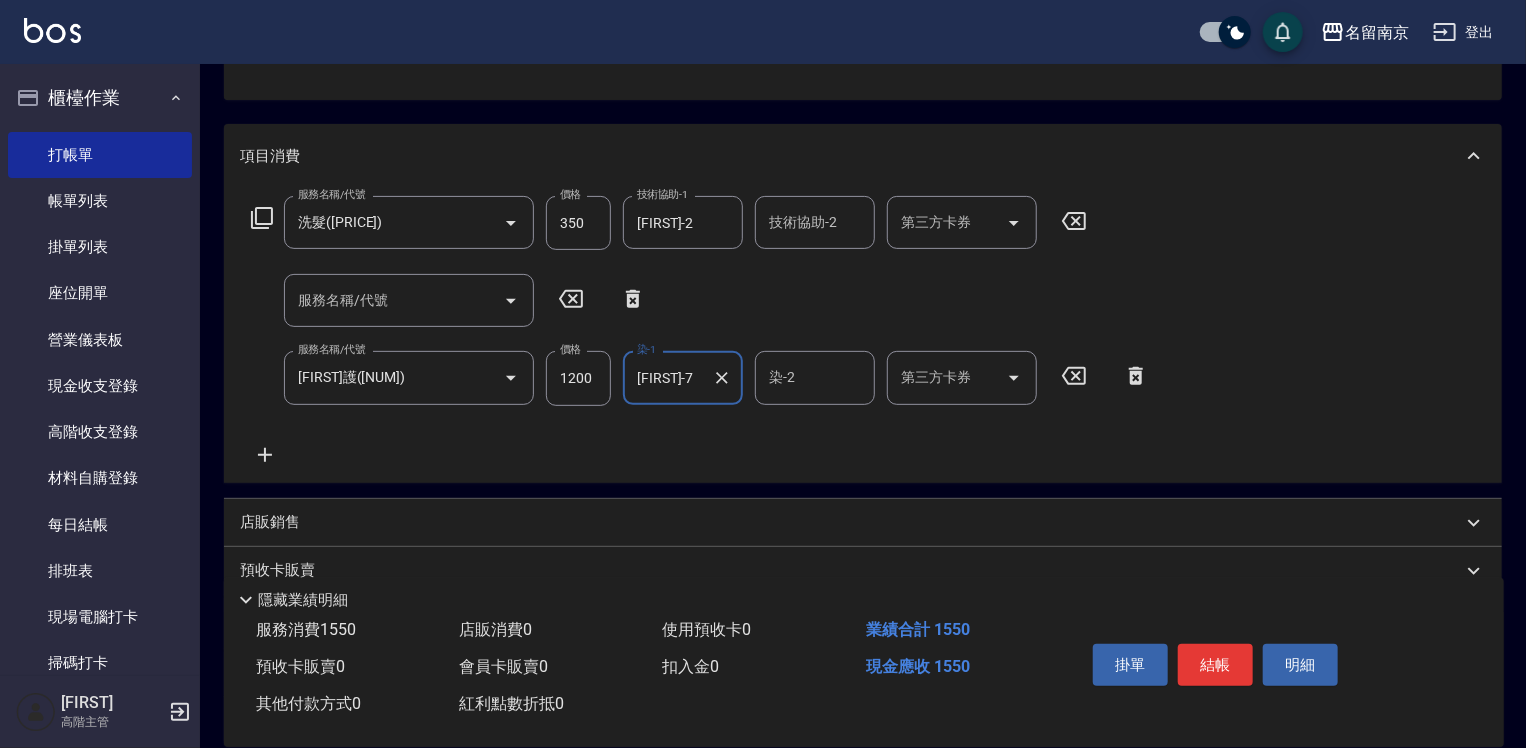 click 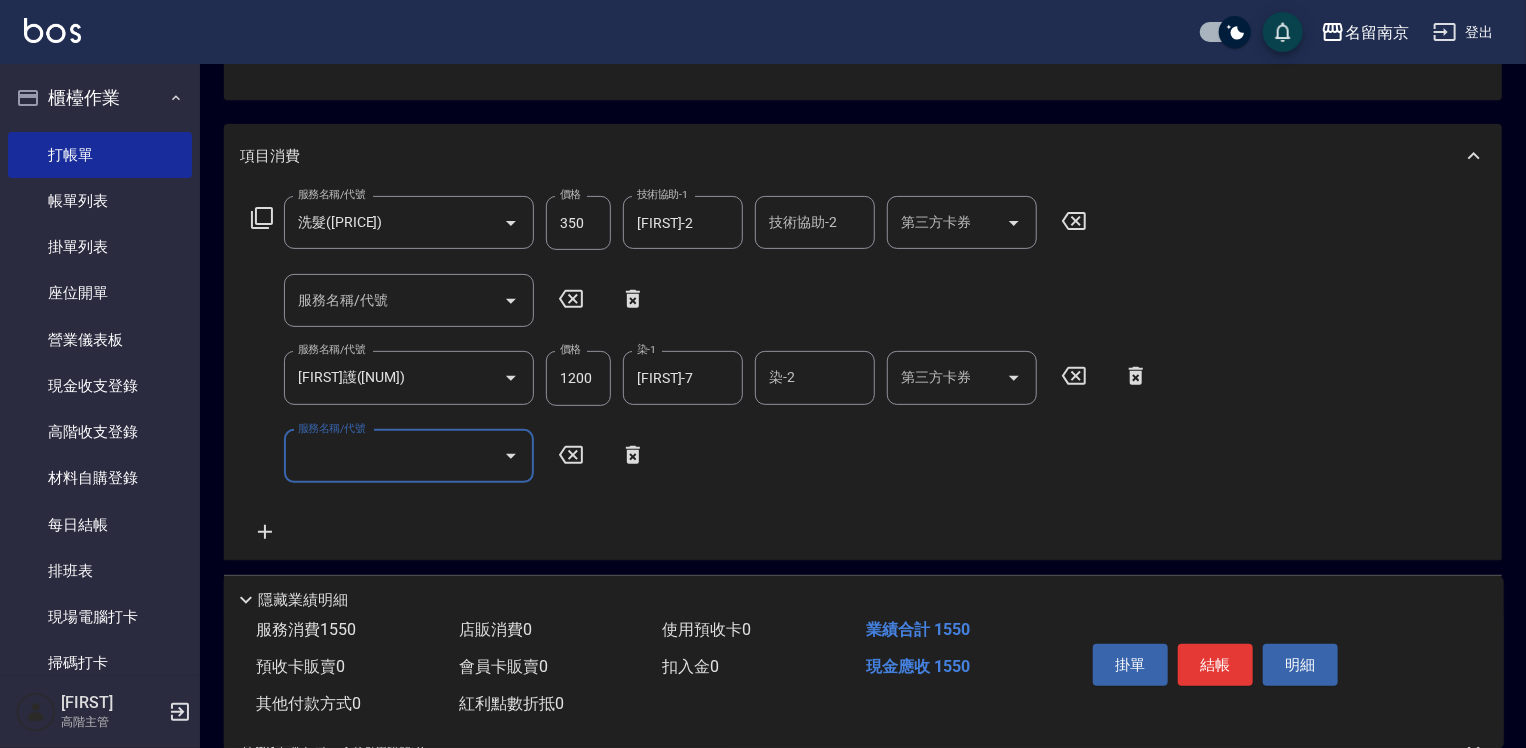 click on "服務名稱/代號" at bounding box center [394, 456] 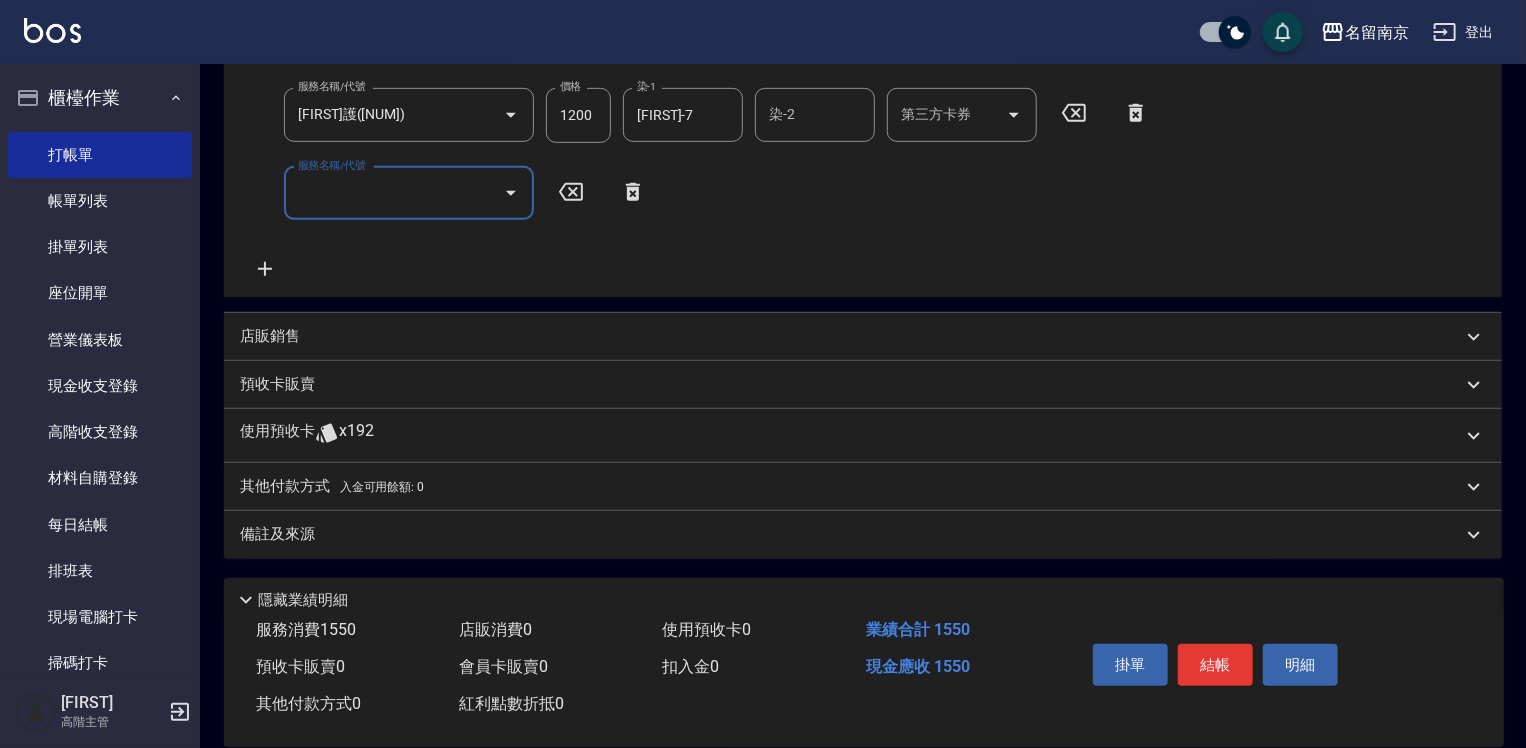 click on "店販銷售" at bounding box center [270, 336] 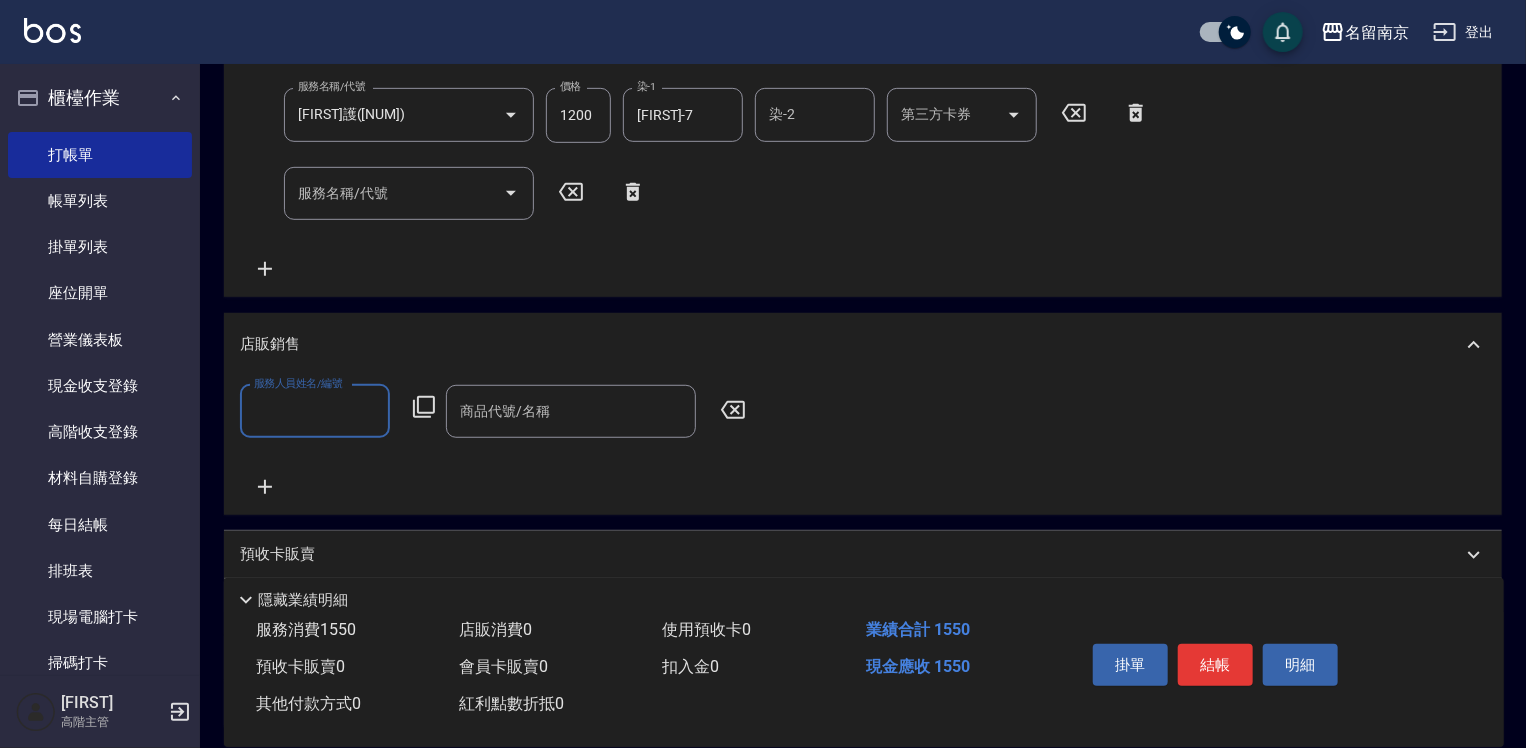 scroll, scrollTop: 0, scrollLeft: 0, axis: both 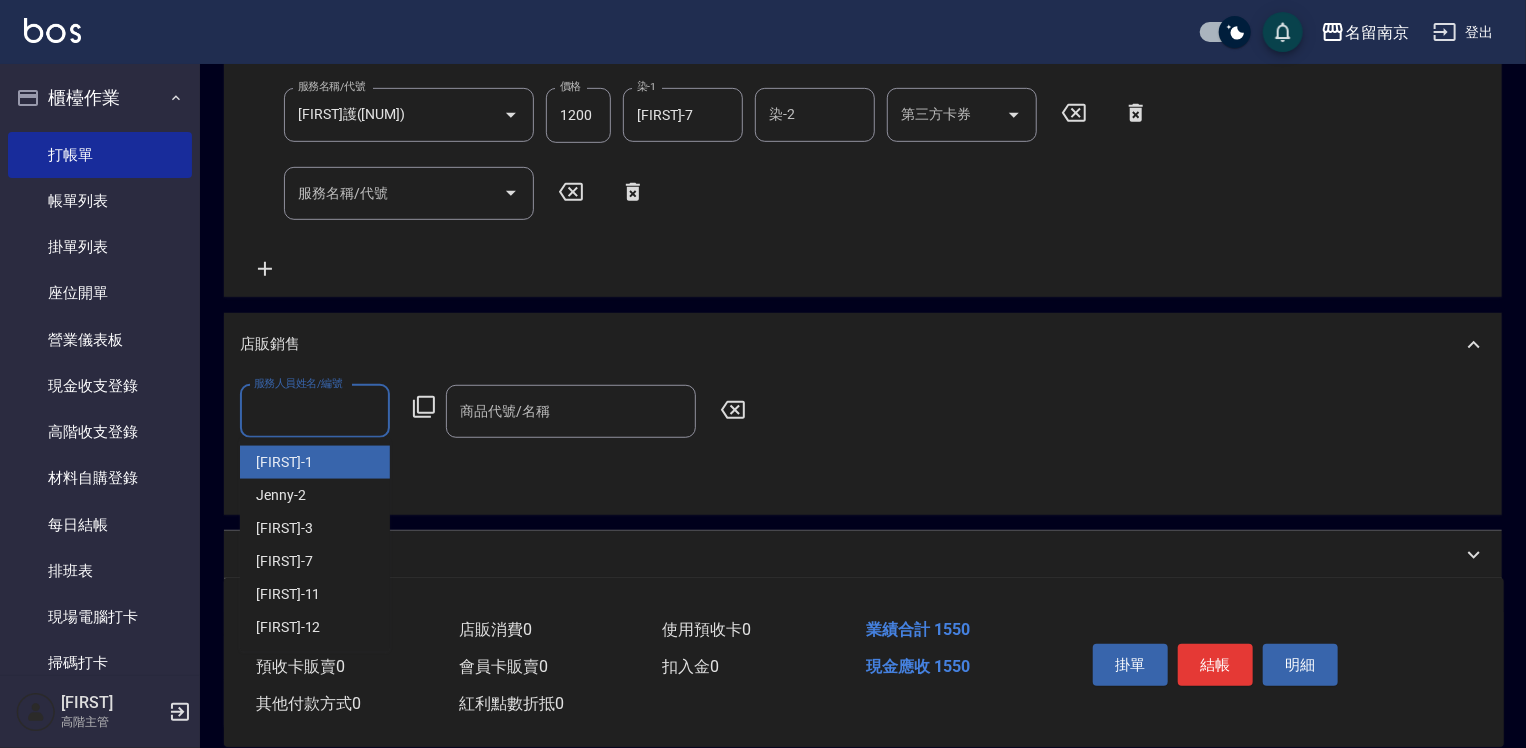 click on "服務人員姓名/編號" at bounding box center [315, 411] 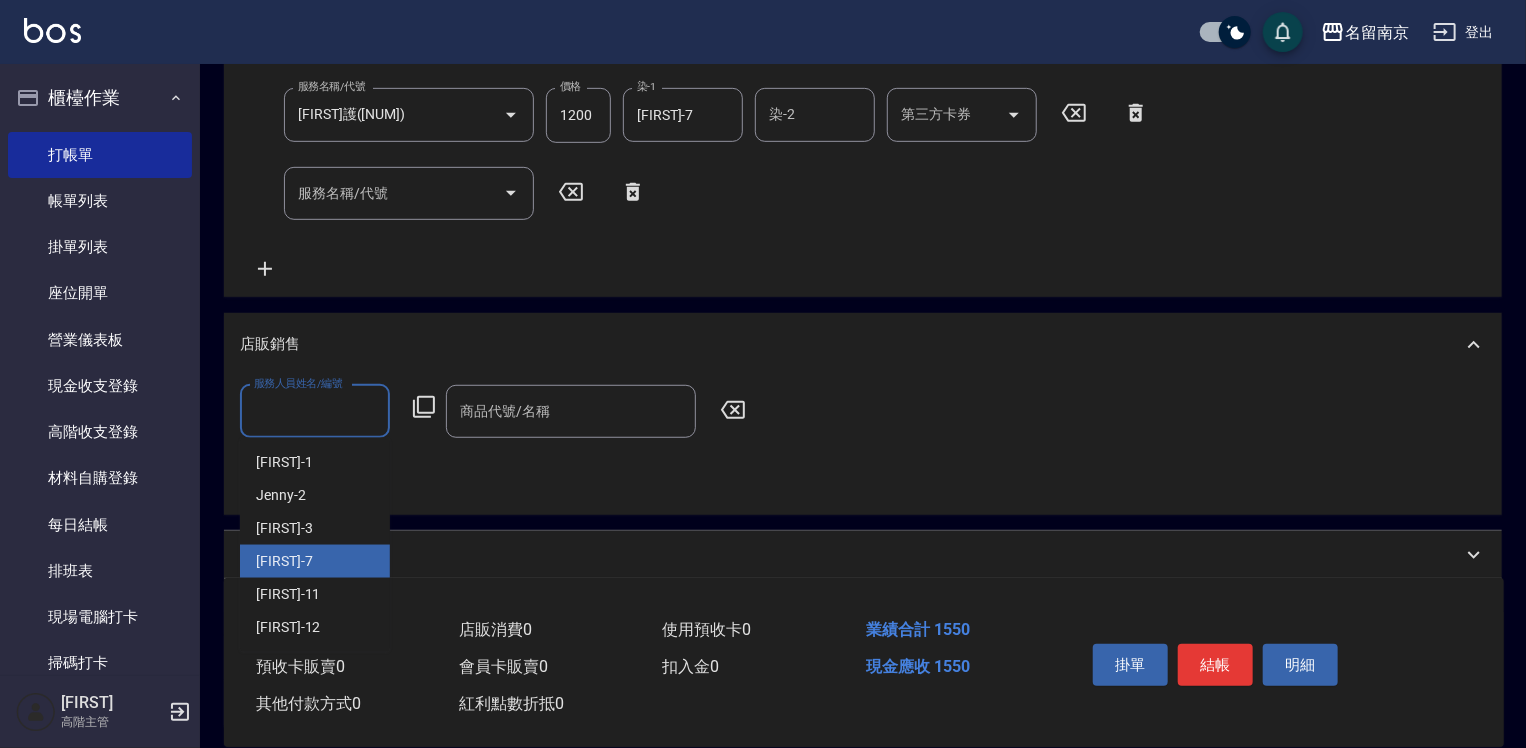 click on "[FIRST] - 7" at bounding box center [315, 561] 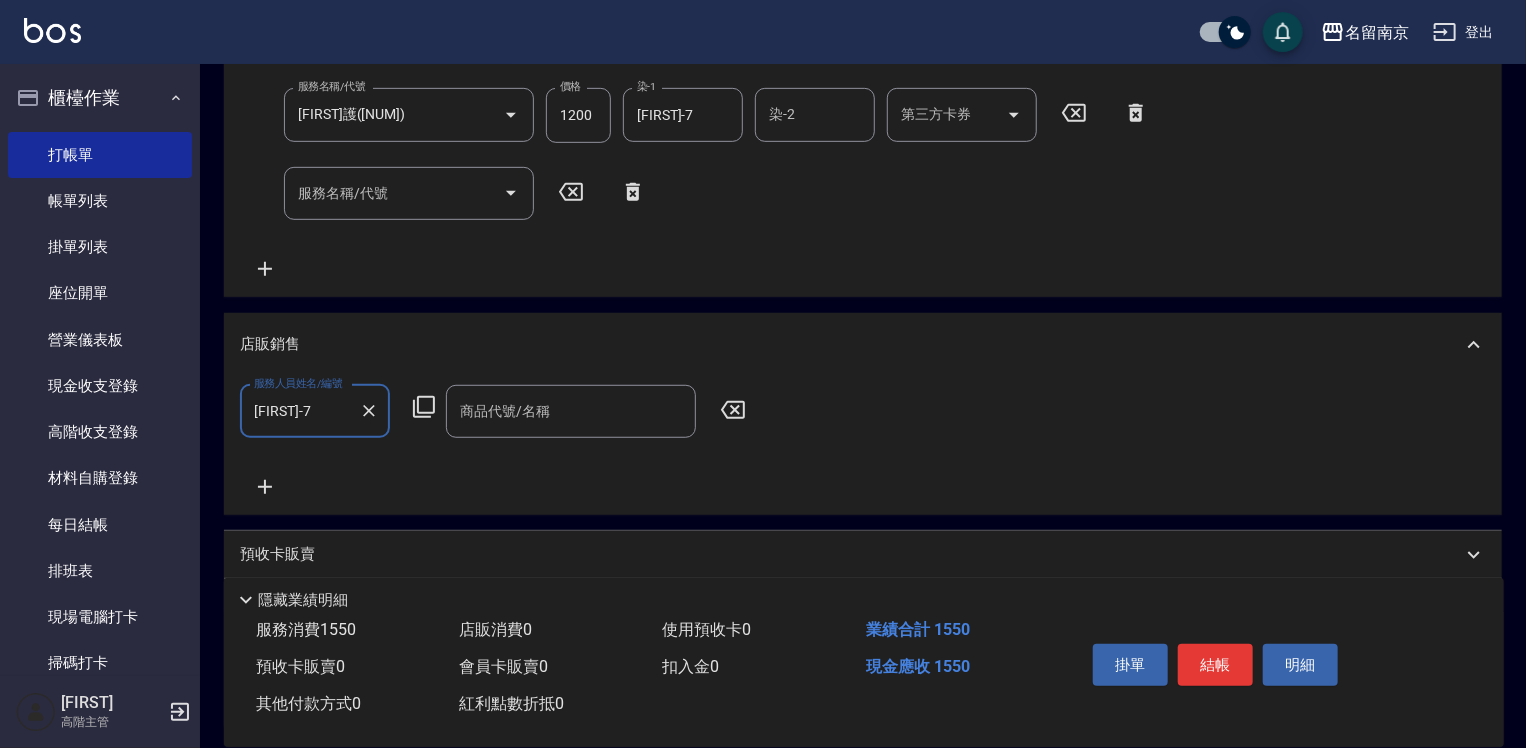 click 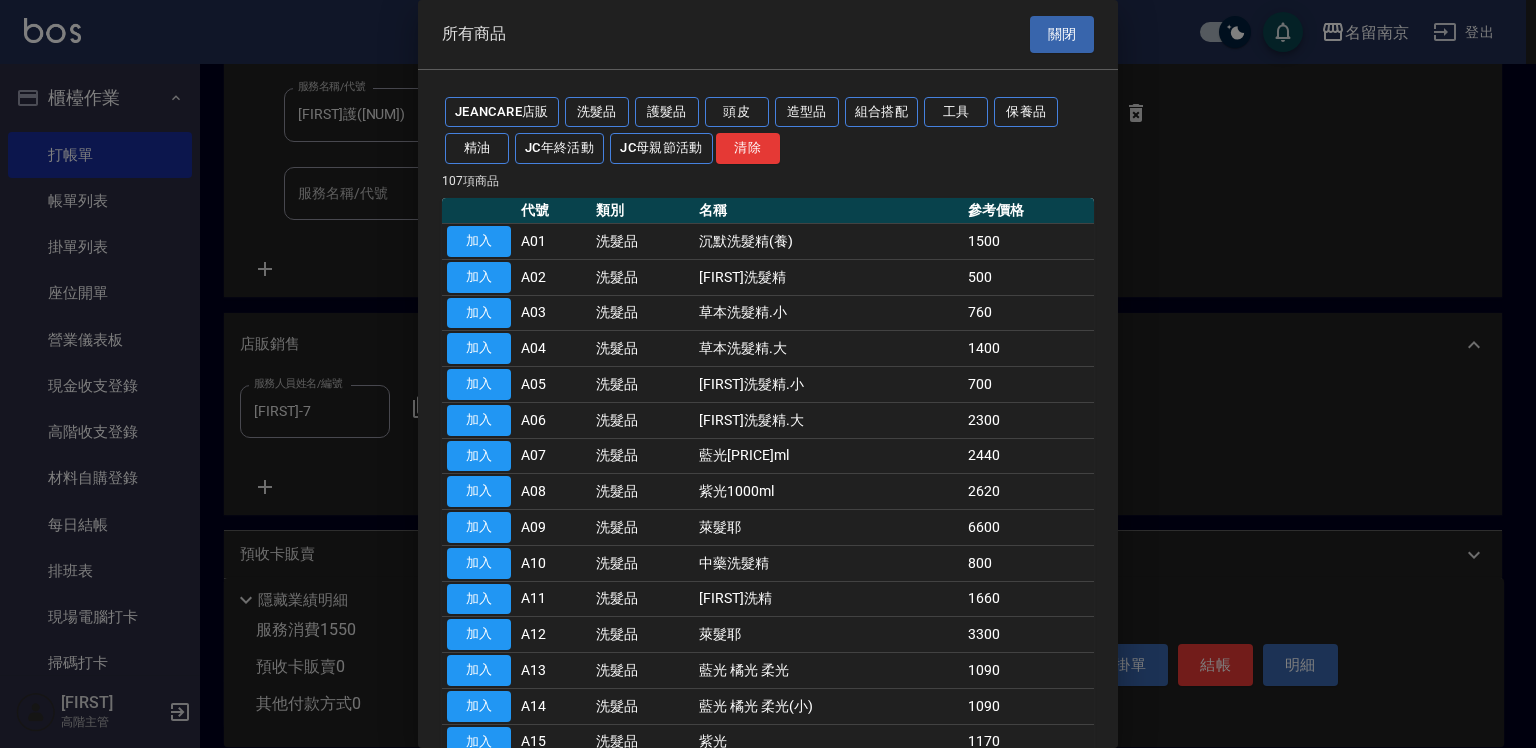 click on "JeanCare店販 洗髮品 護髮品 頭皮 造型品 組合搭配 工具 保養品 精油 JC年終活動 JC母親節活動 清除" at bounding box center (768, 131) 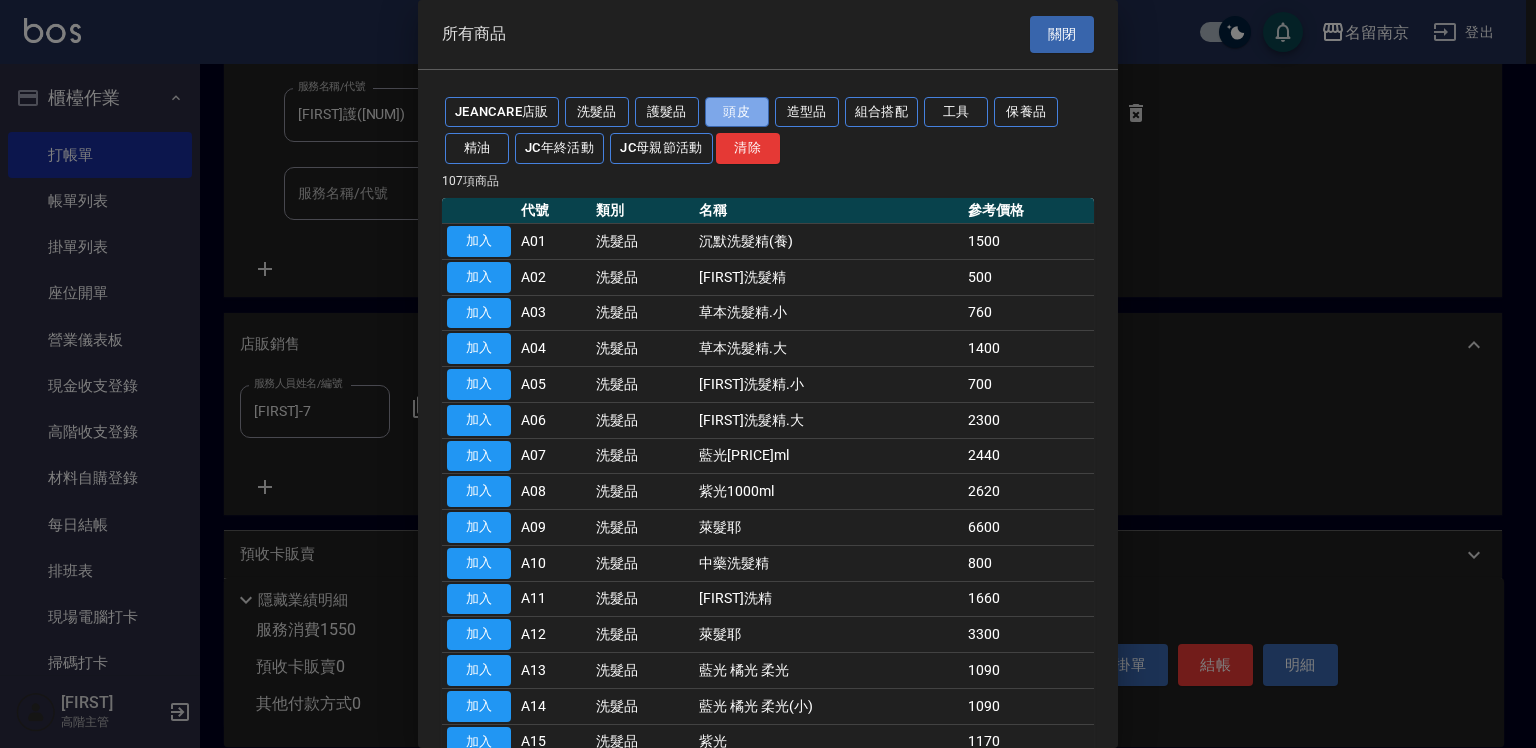 click on "頭皮" at bounding box center (737, 112) 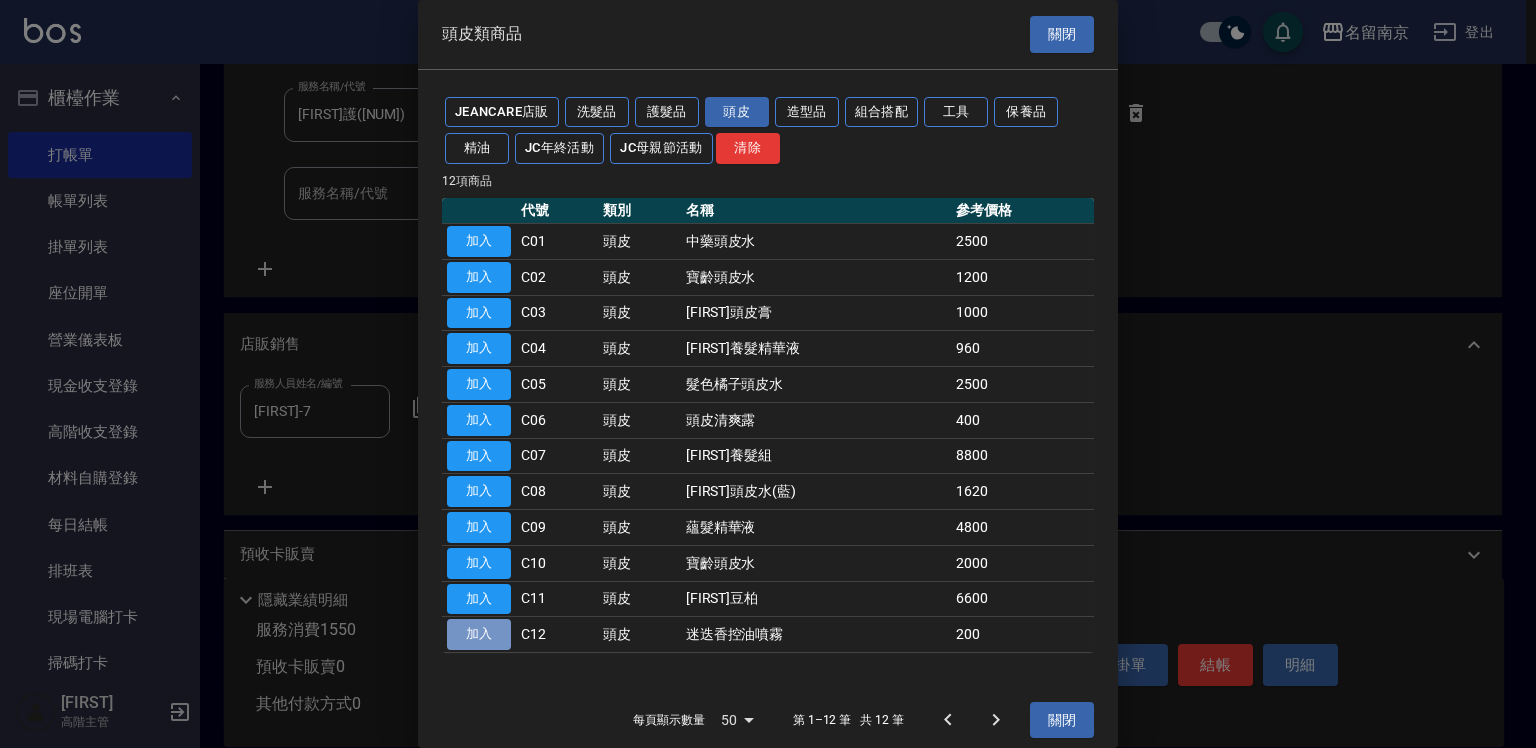 click on "加入" at bounding box center (479, 634) 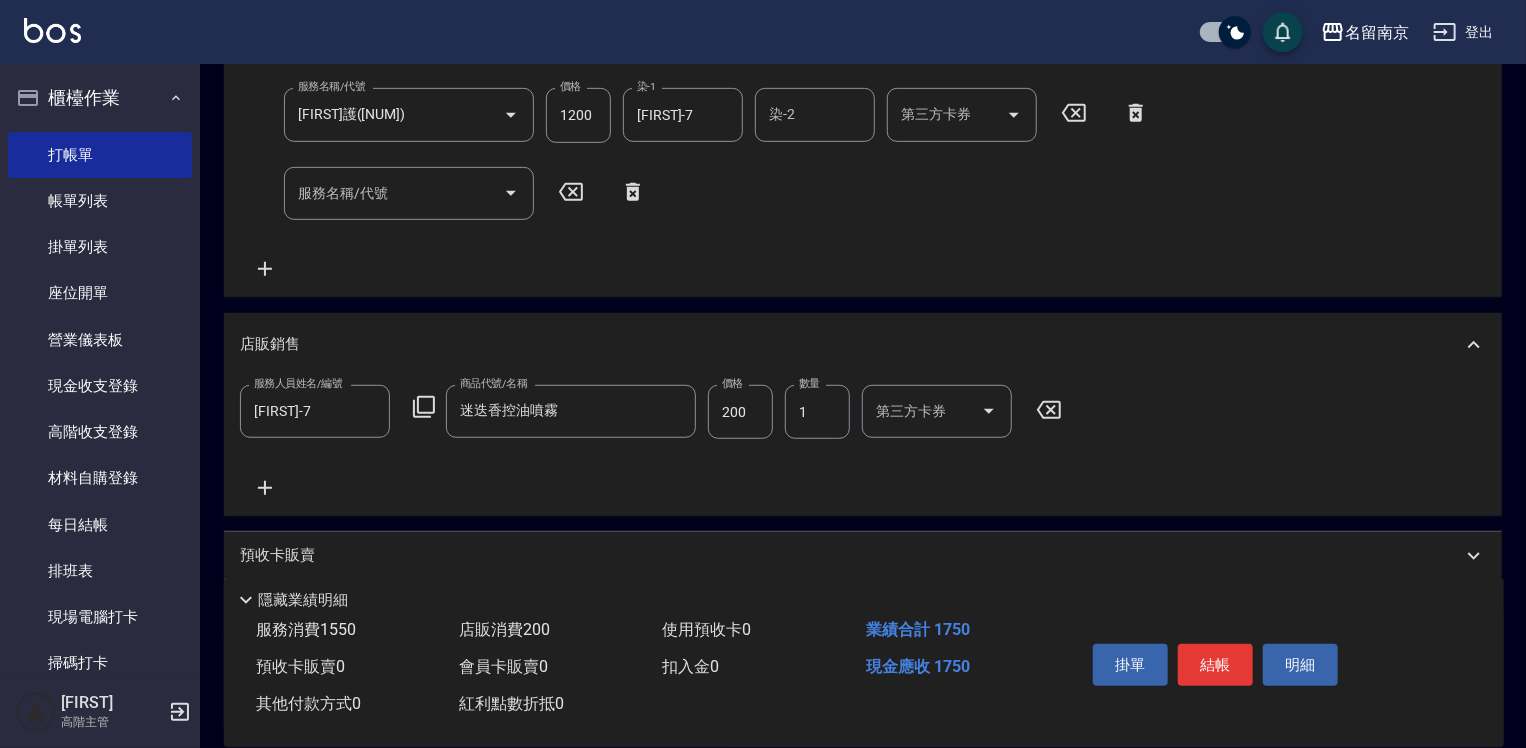 click on "結帳" at bounding box center [1215, 665] 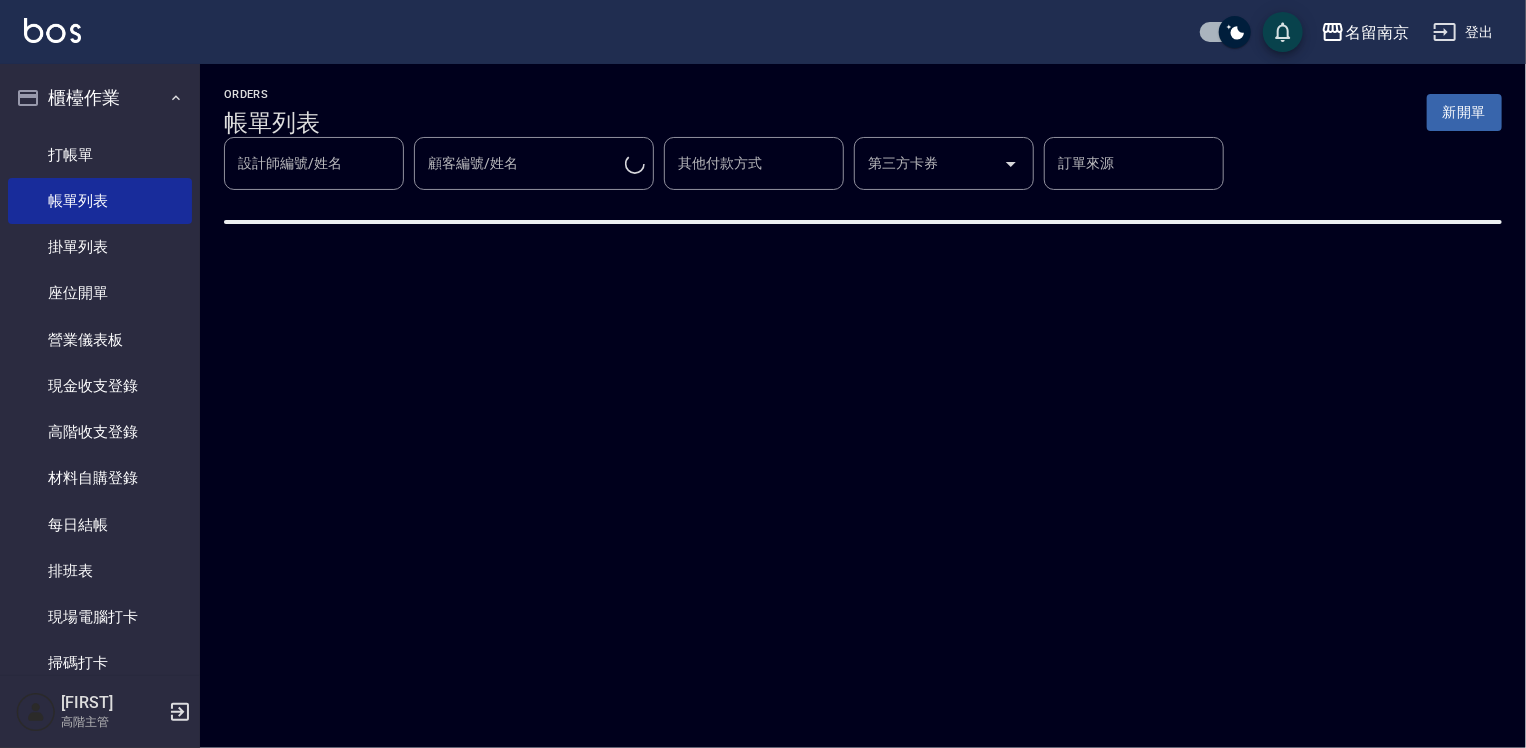scroll, scrollTop: 0, scrollLeft: 0, axis: both 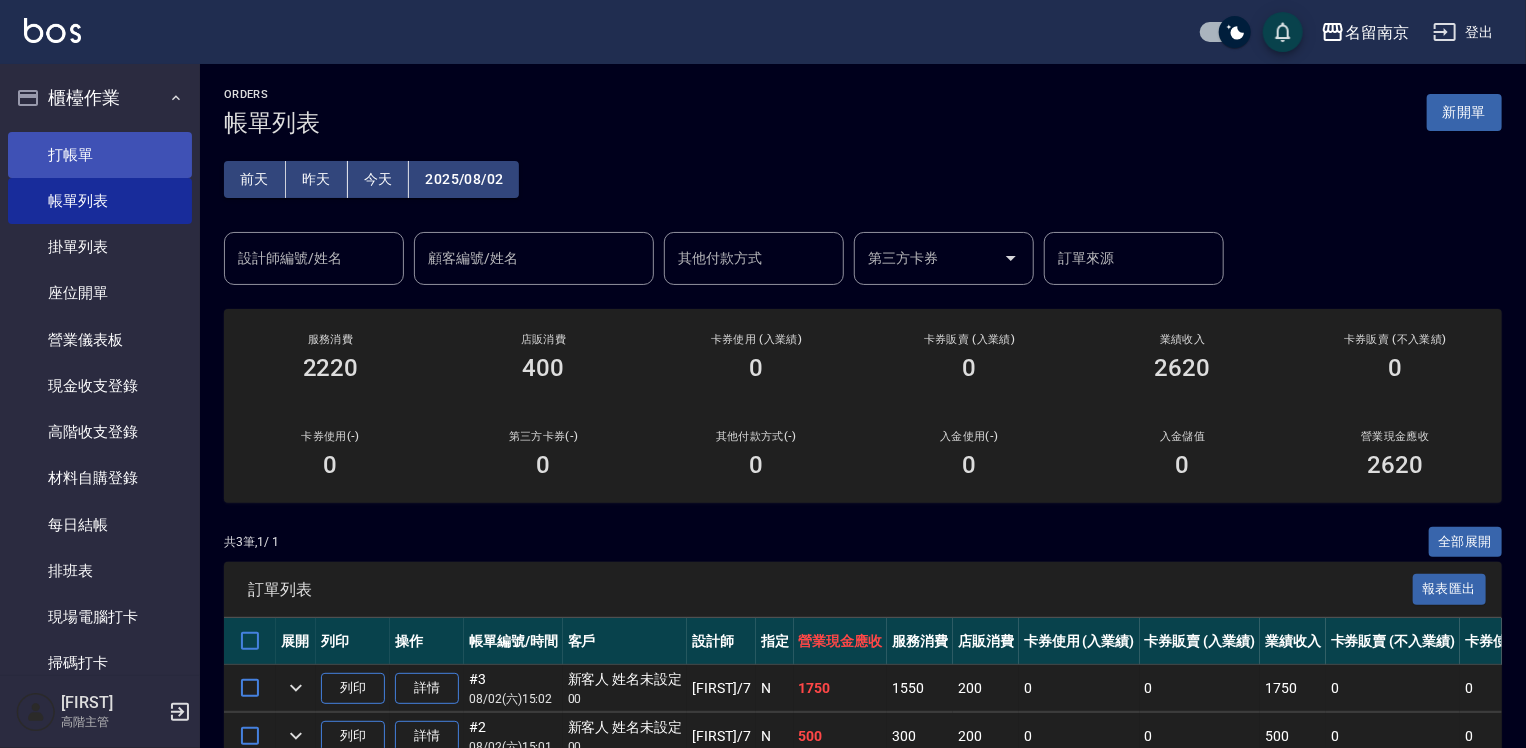 click on "打帳單" at bounding box center [100, 155] 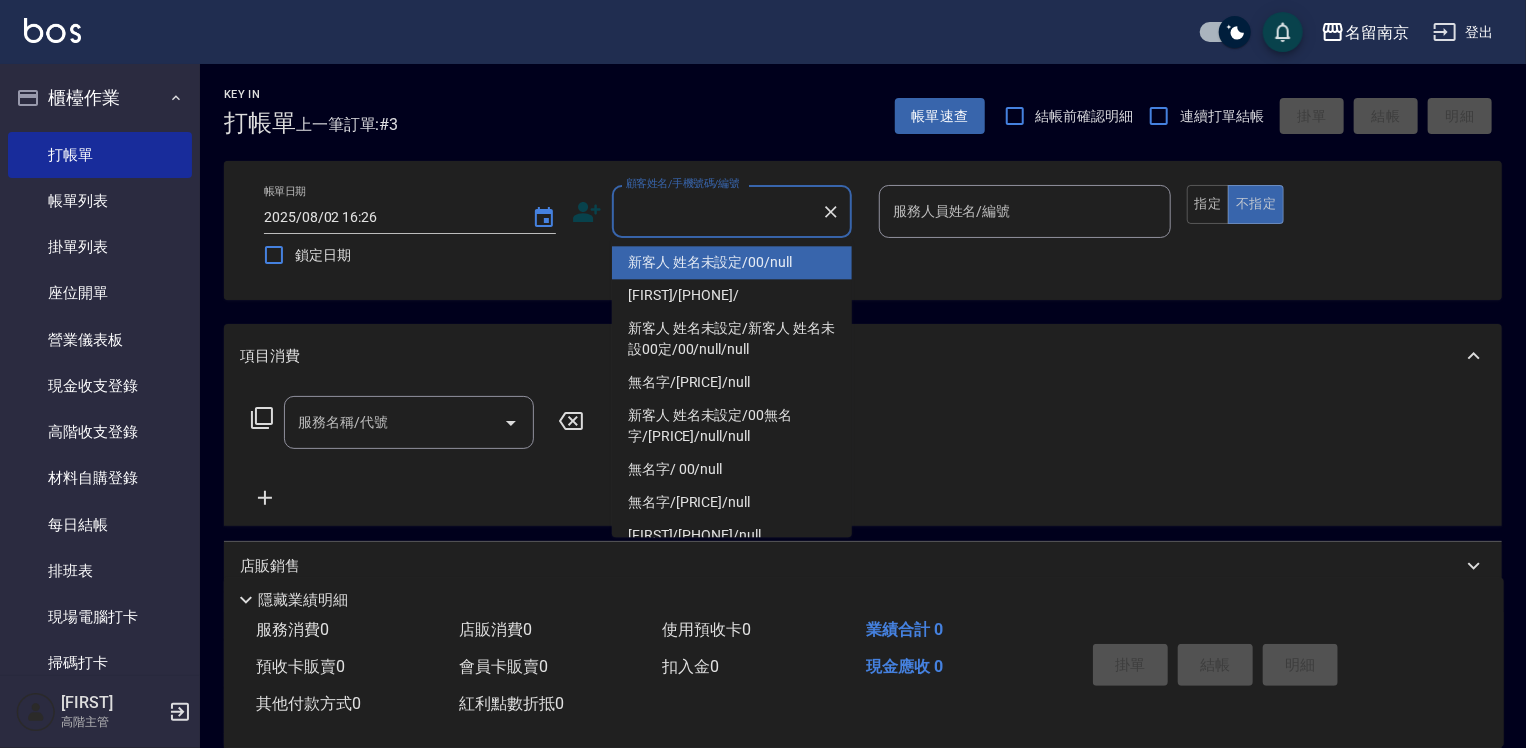 click on "顧客姓名/手機號碼/編號" at bounding box center (717, 211) 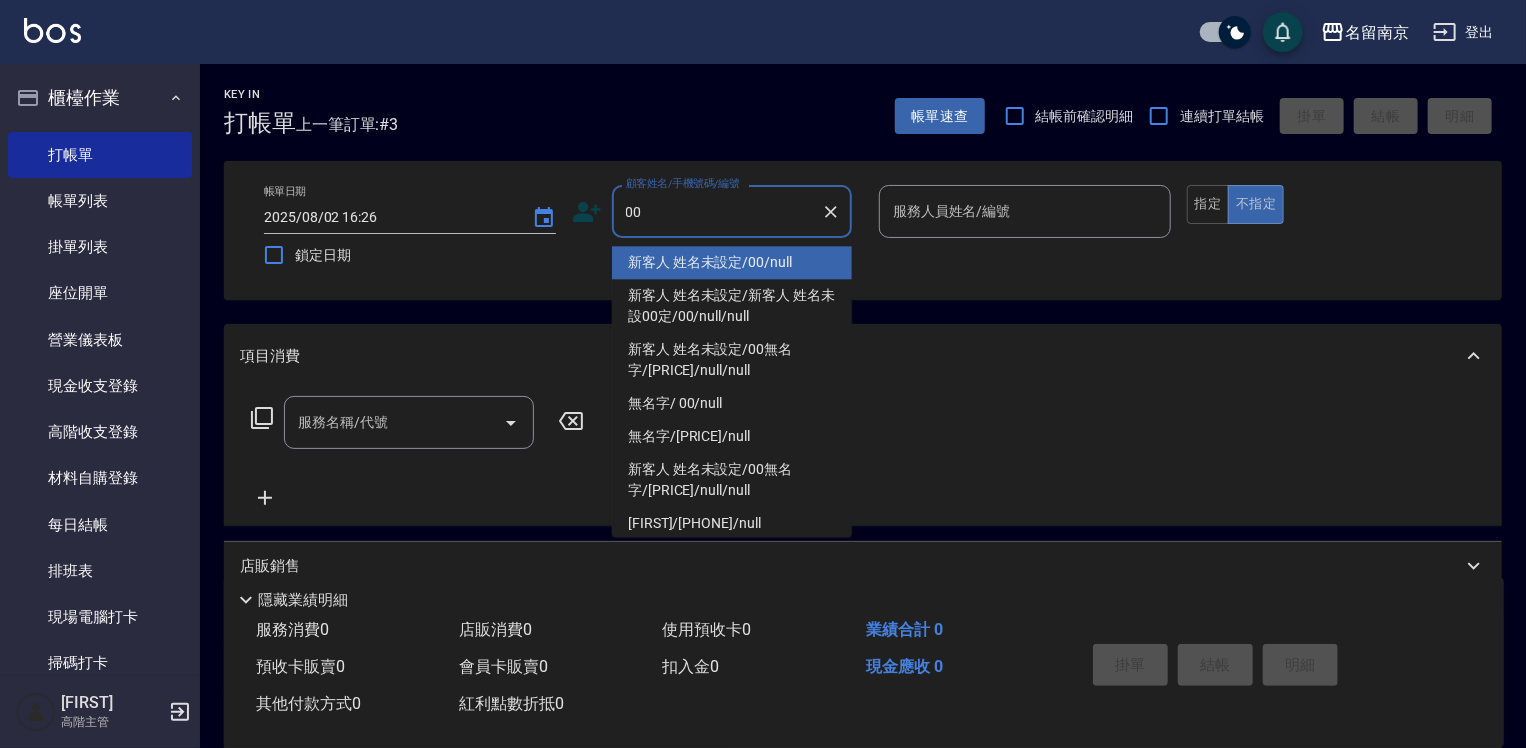 type on "新客人 姓名未設定/00/null" 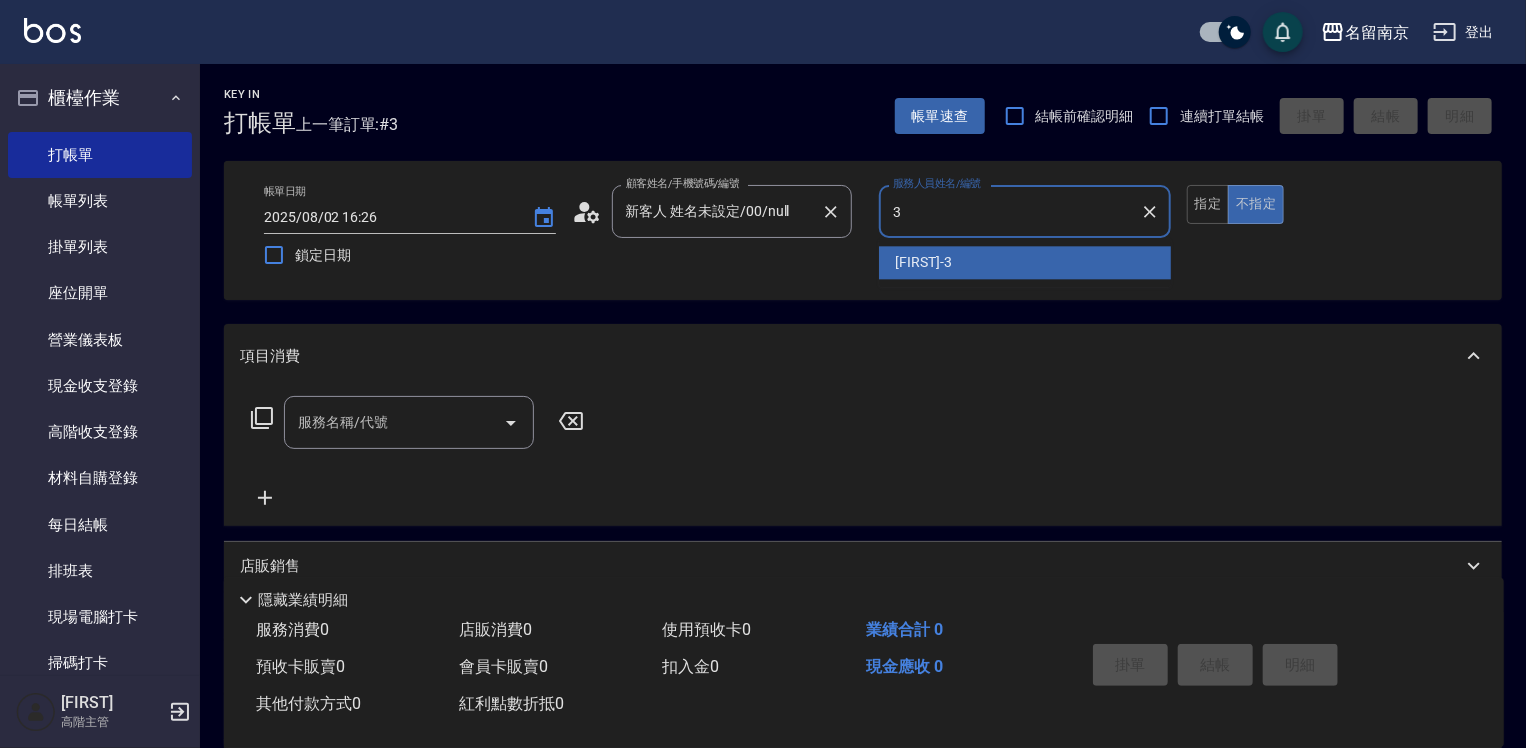 type on "[FIRST]-3" 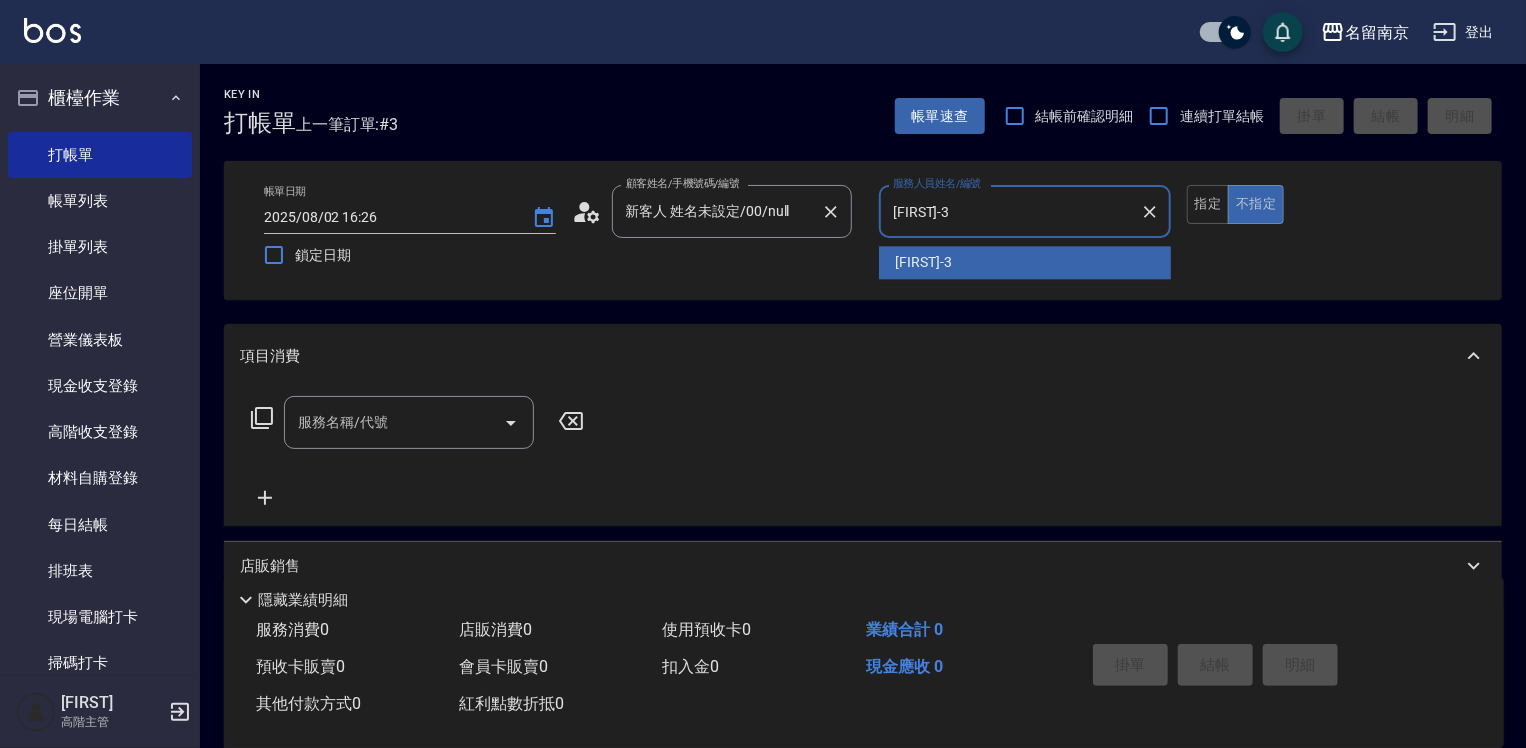 type on "false" 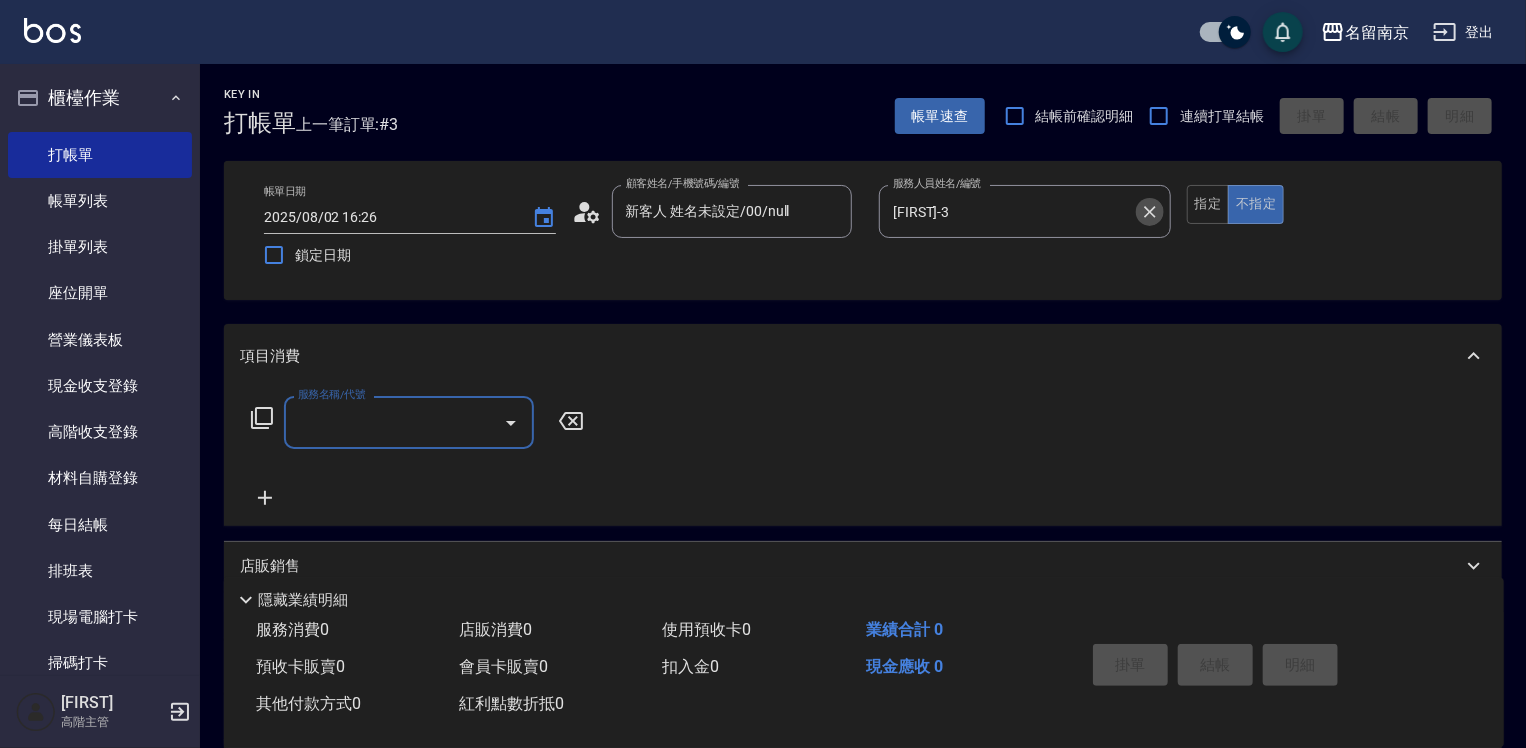 click 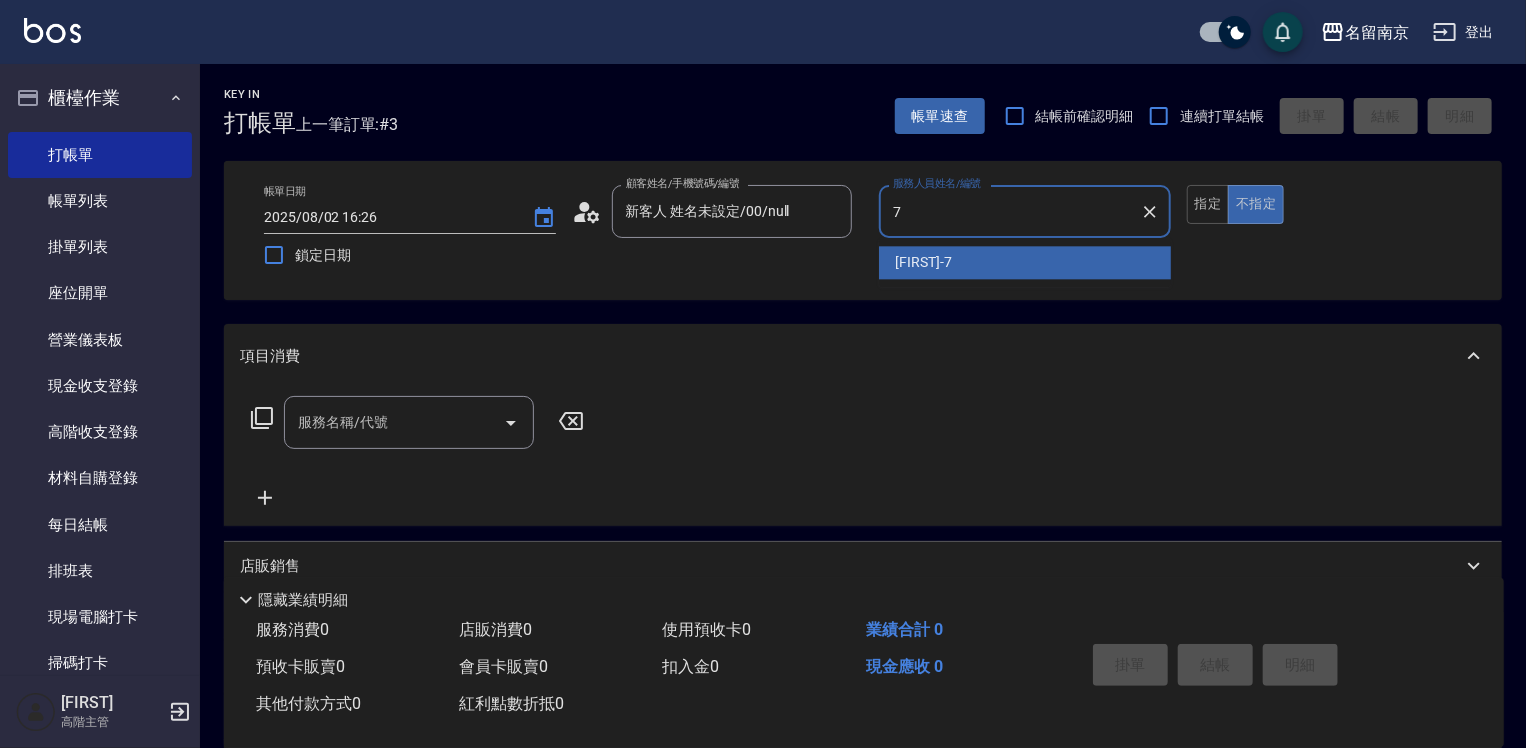 type on "[FIRST]-7" 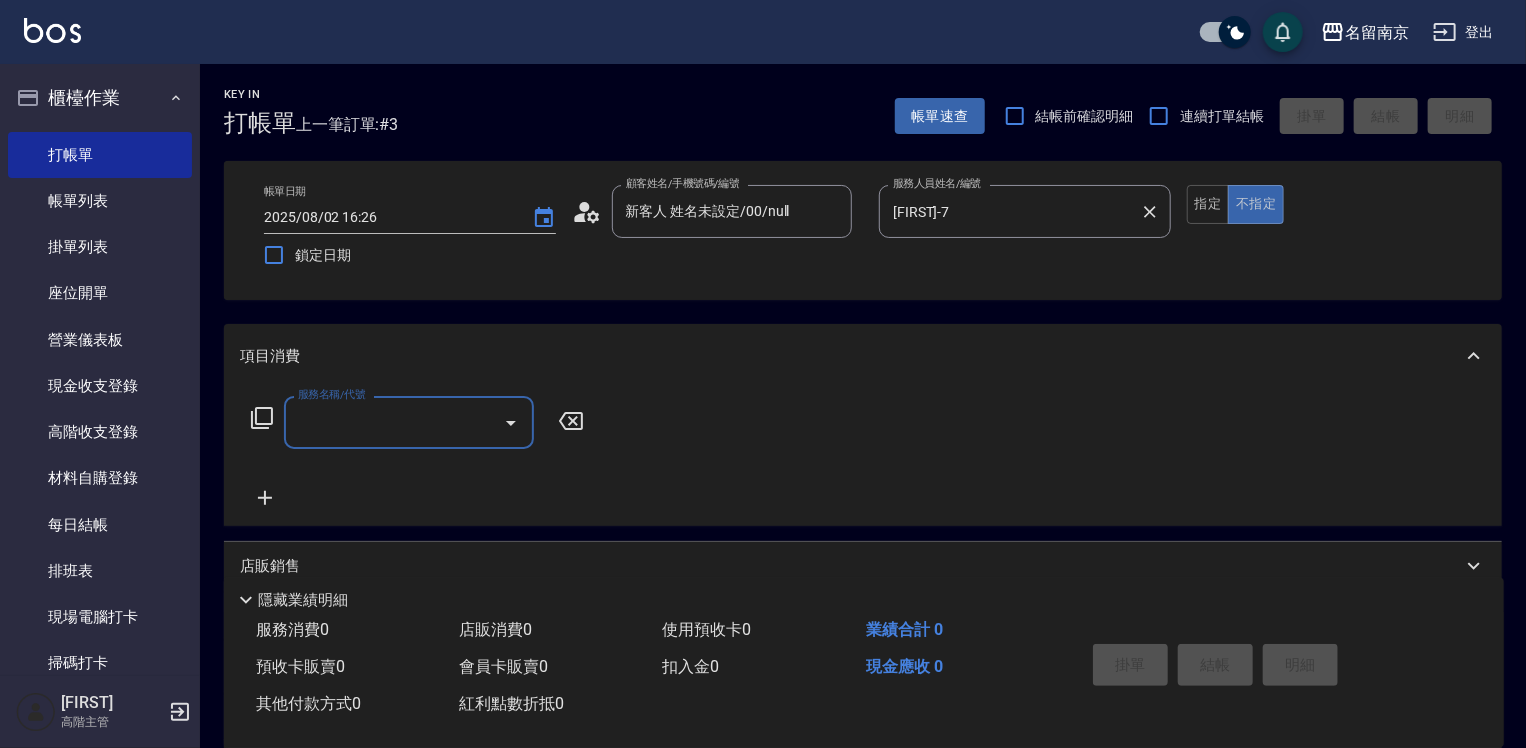 click on "服務名稱/代號" at bounding box center [394, 422] 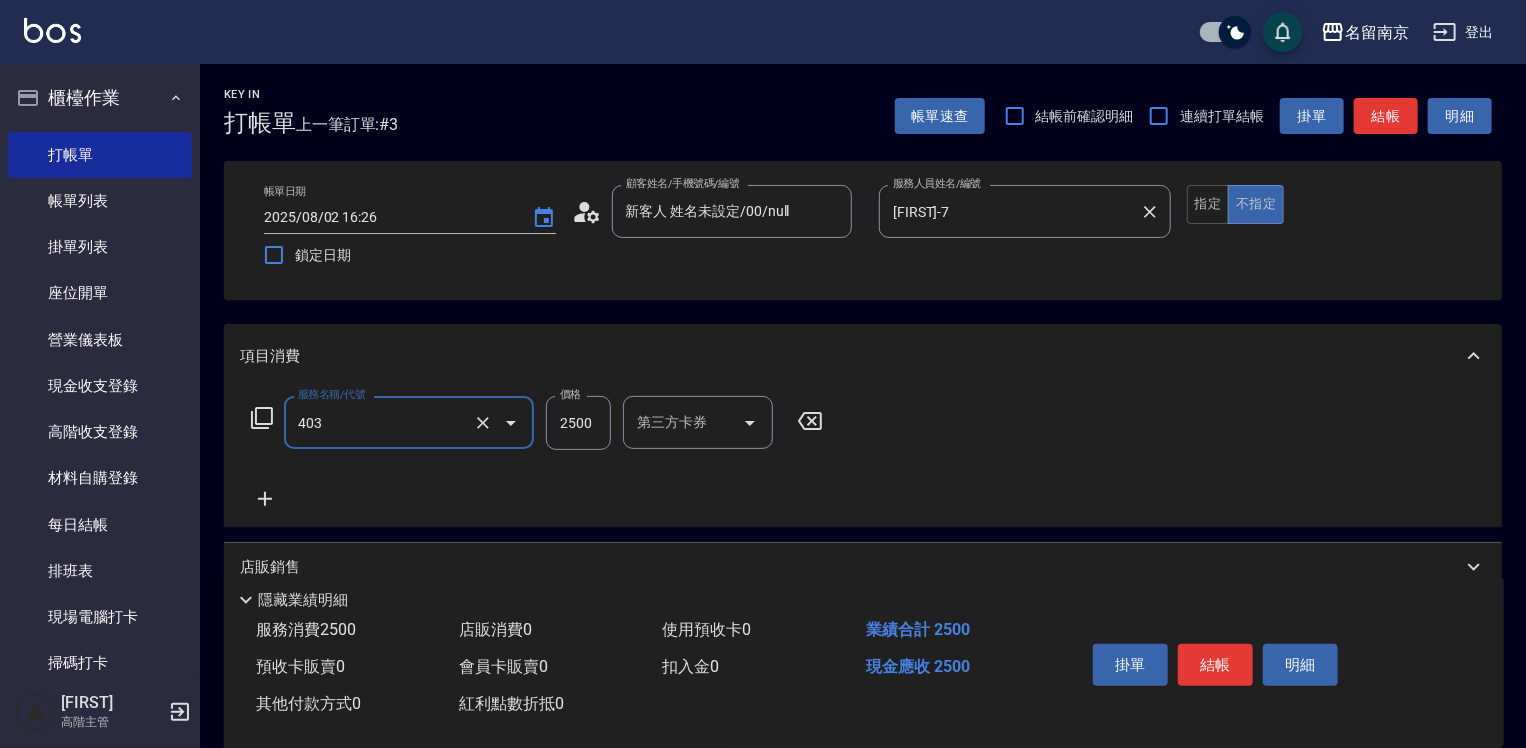 type on "自備燙[PRICE]([NUM])" 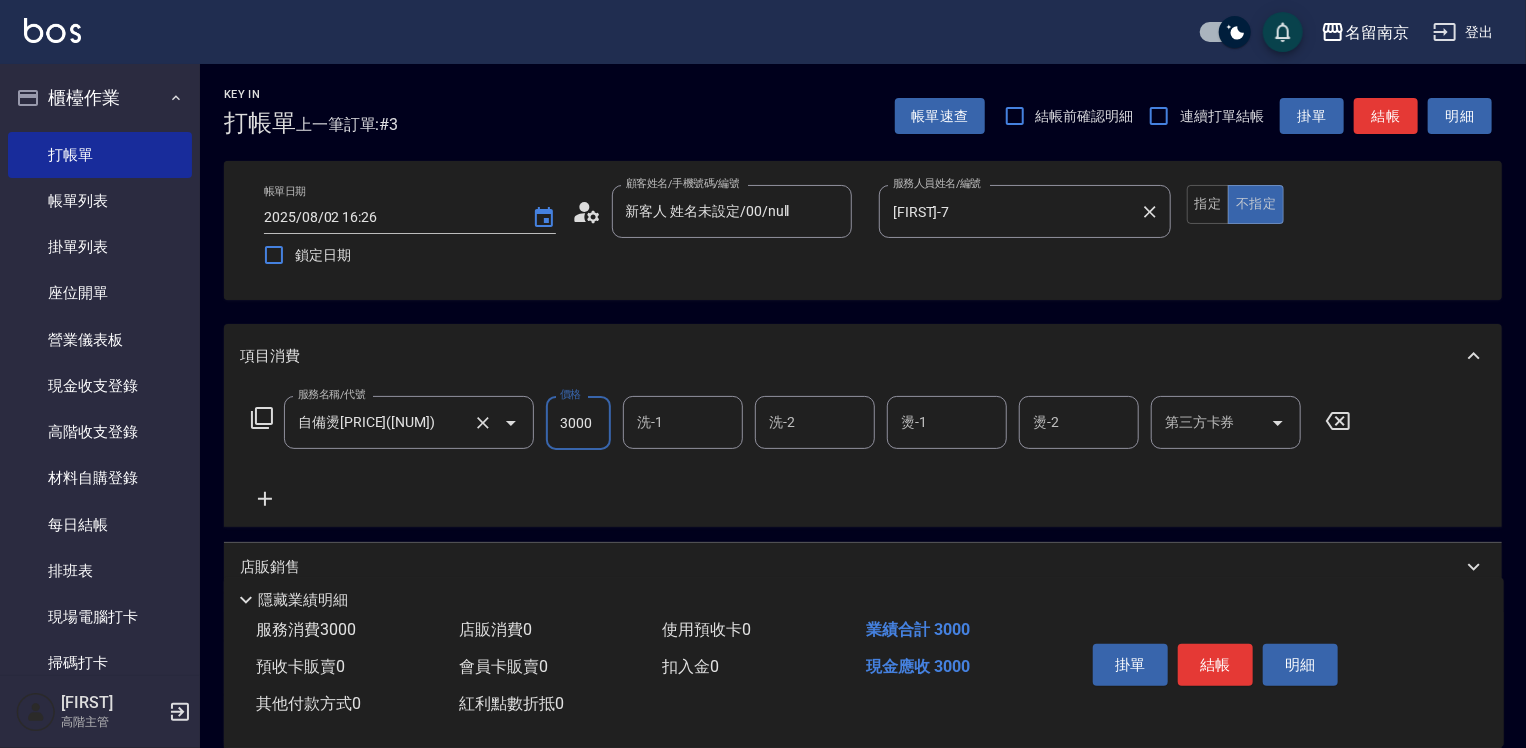 type on "3000" 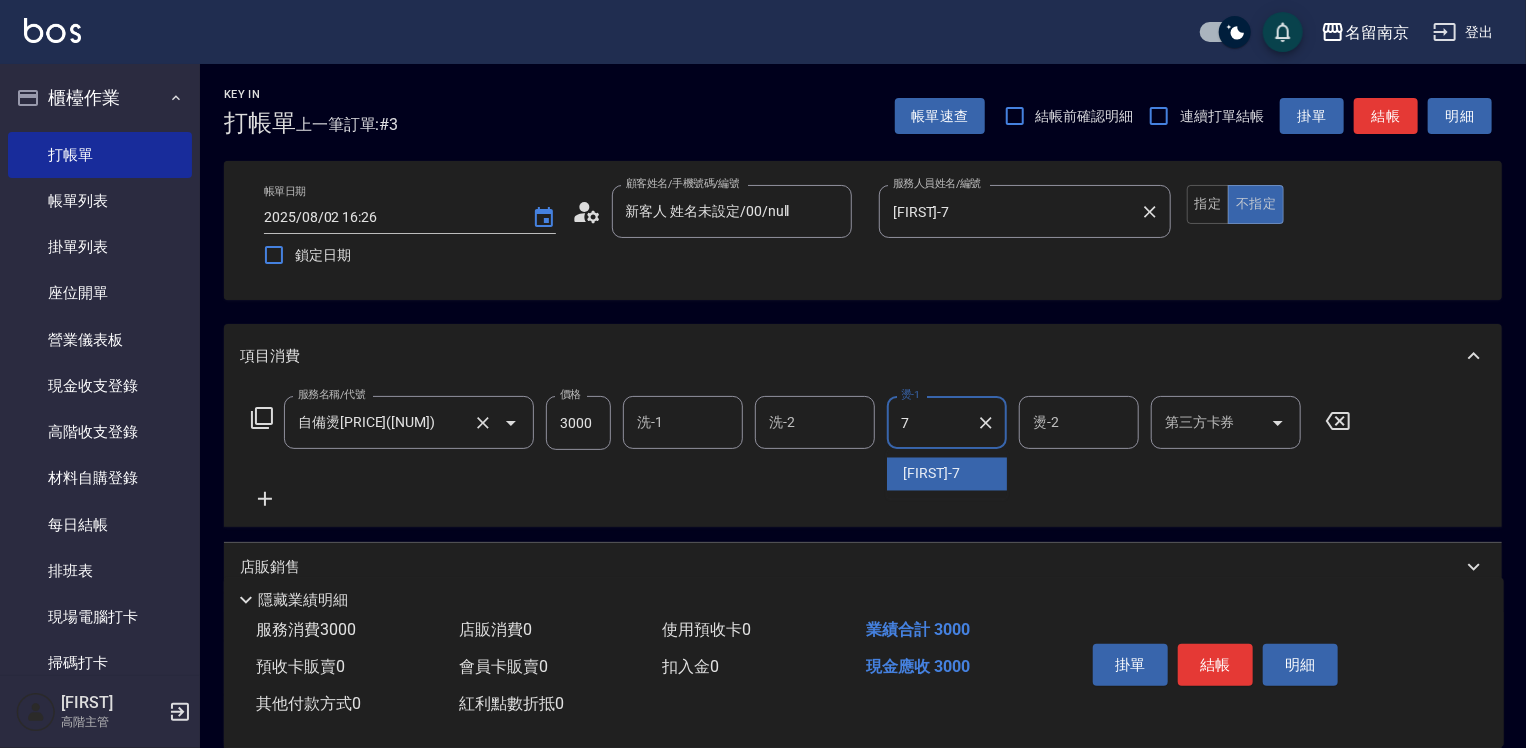 type on "[FIRST]-7" 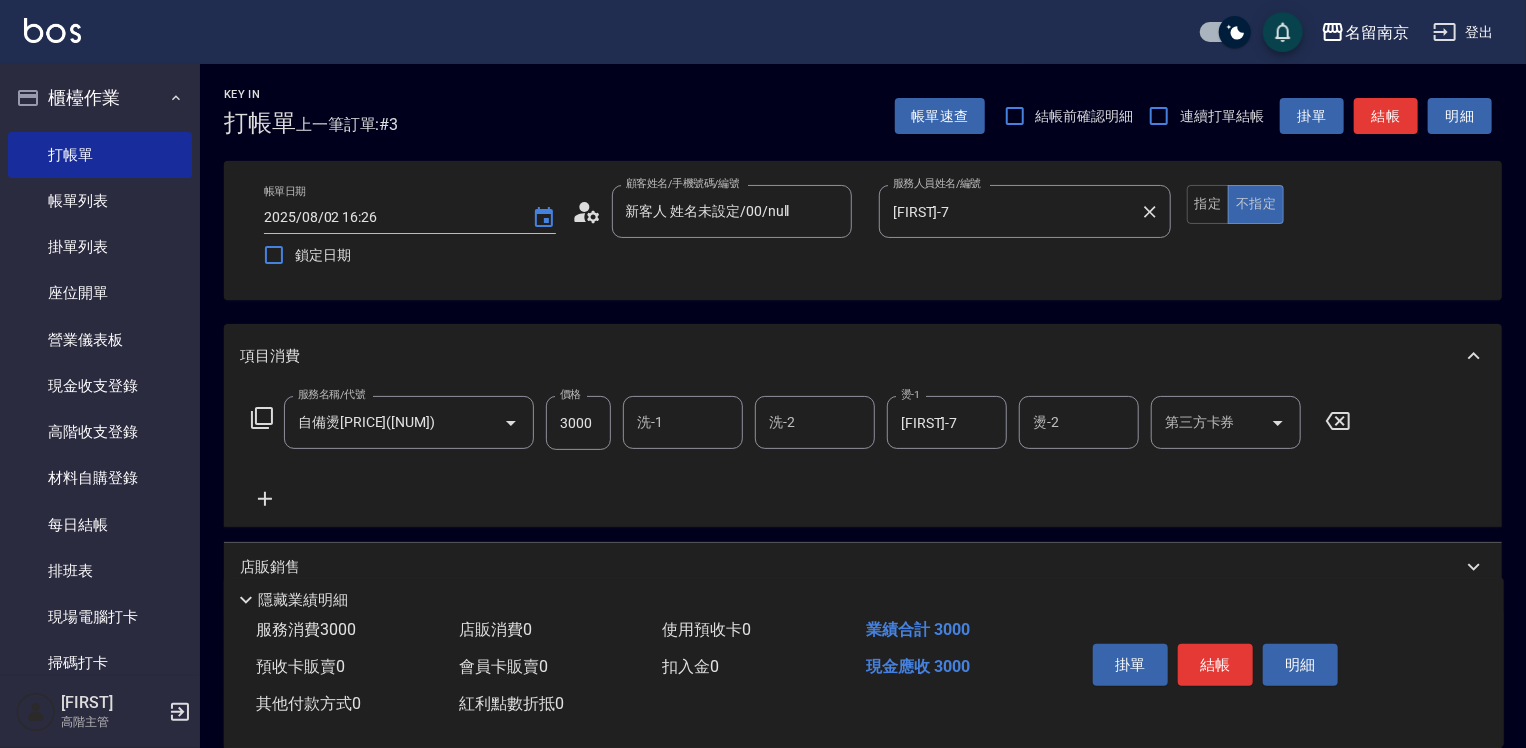click 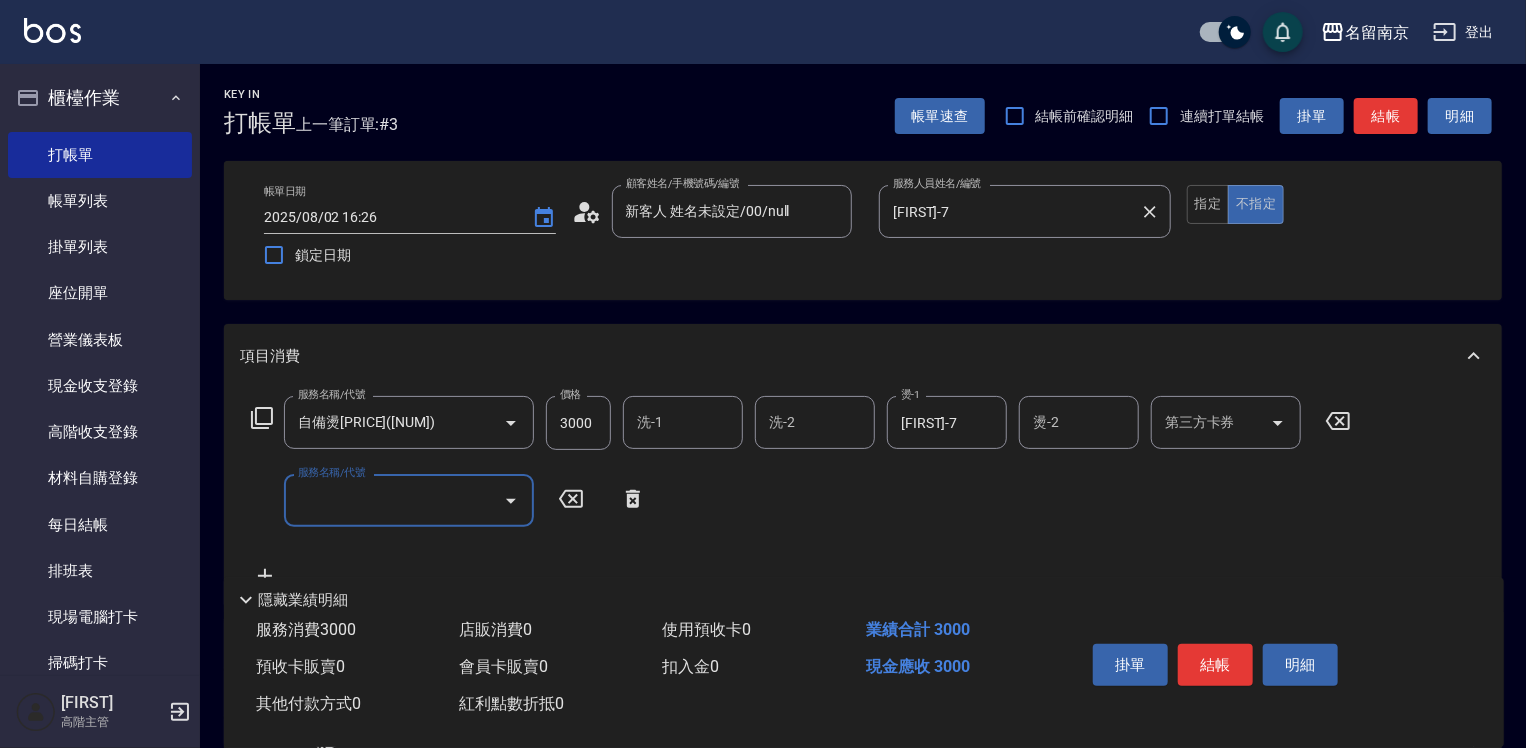 click 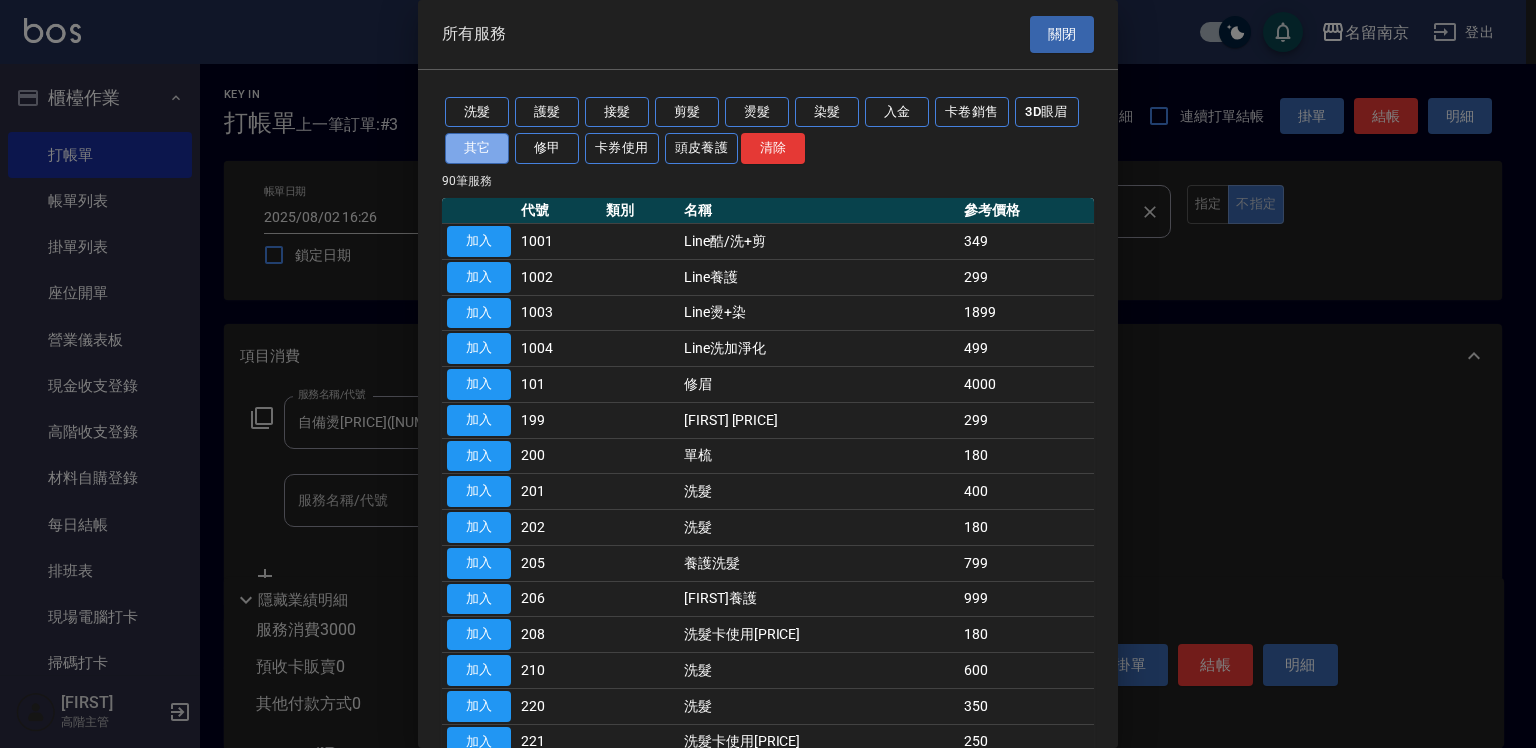 click on "其它" at bounding box center [477, 148] 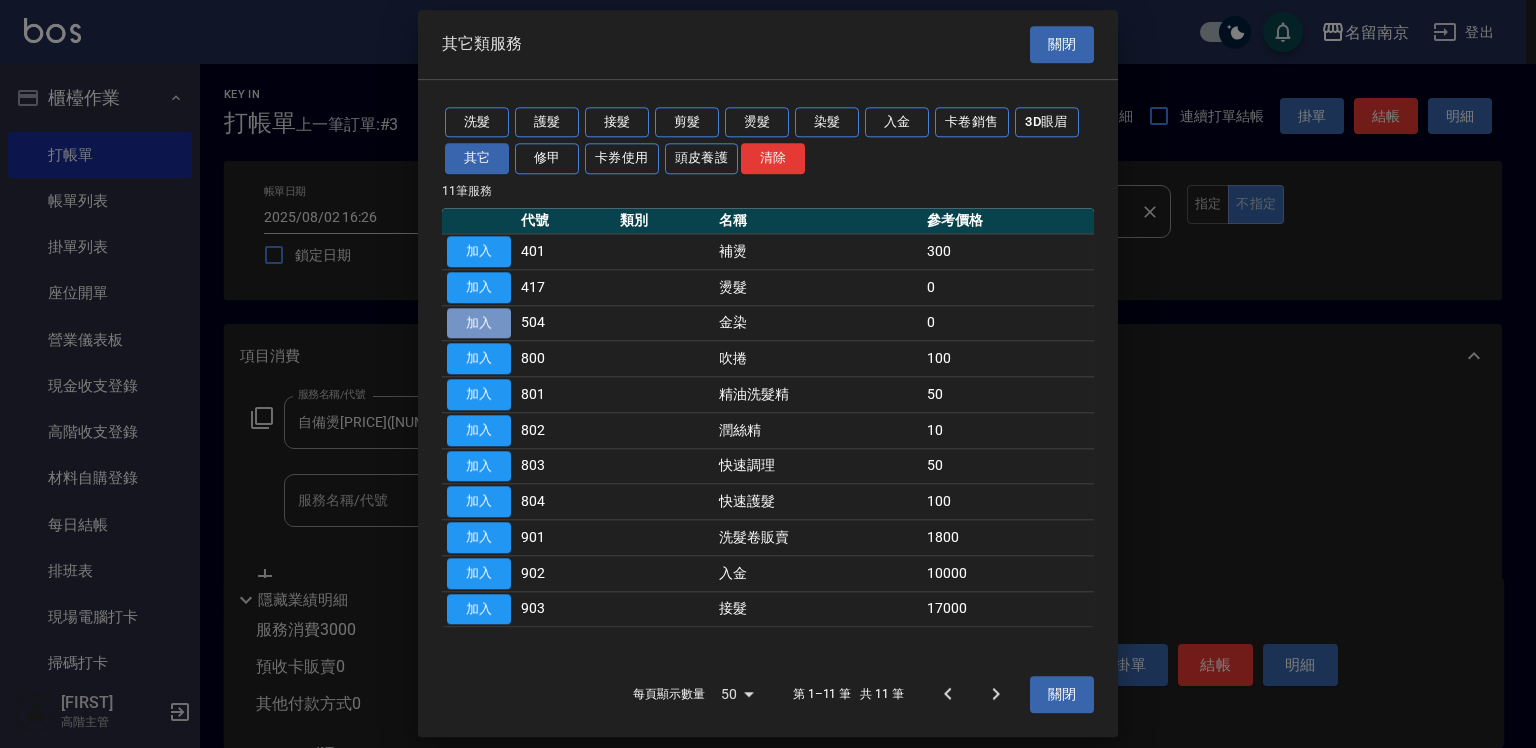 click on "加入" at bounding box center (479, 323) 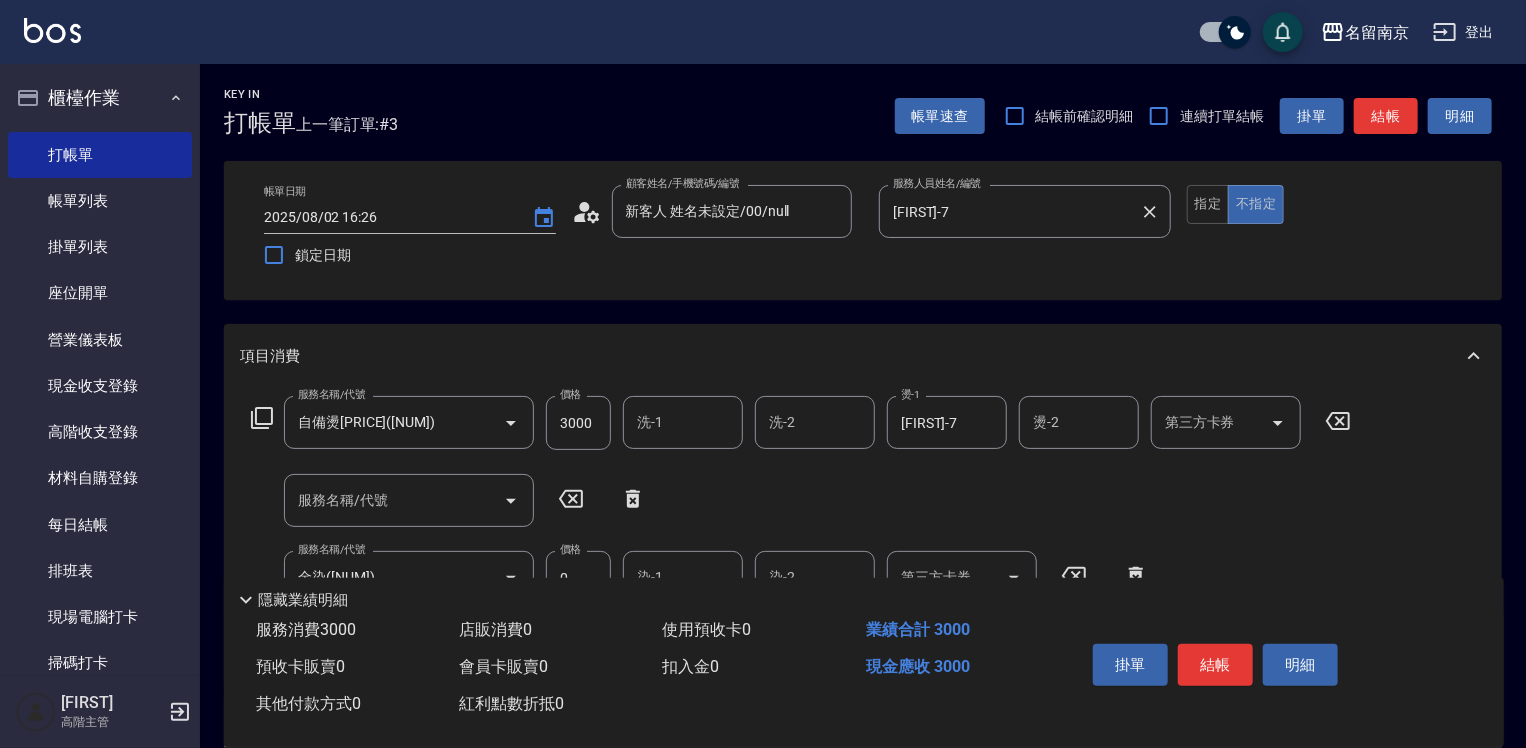 scroll, scrollTop: 100, scrollLeft: 0, axis: vertical 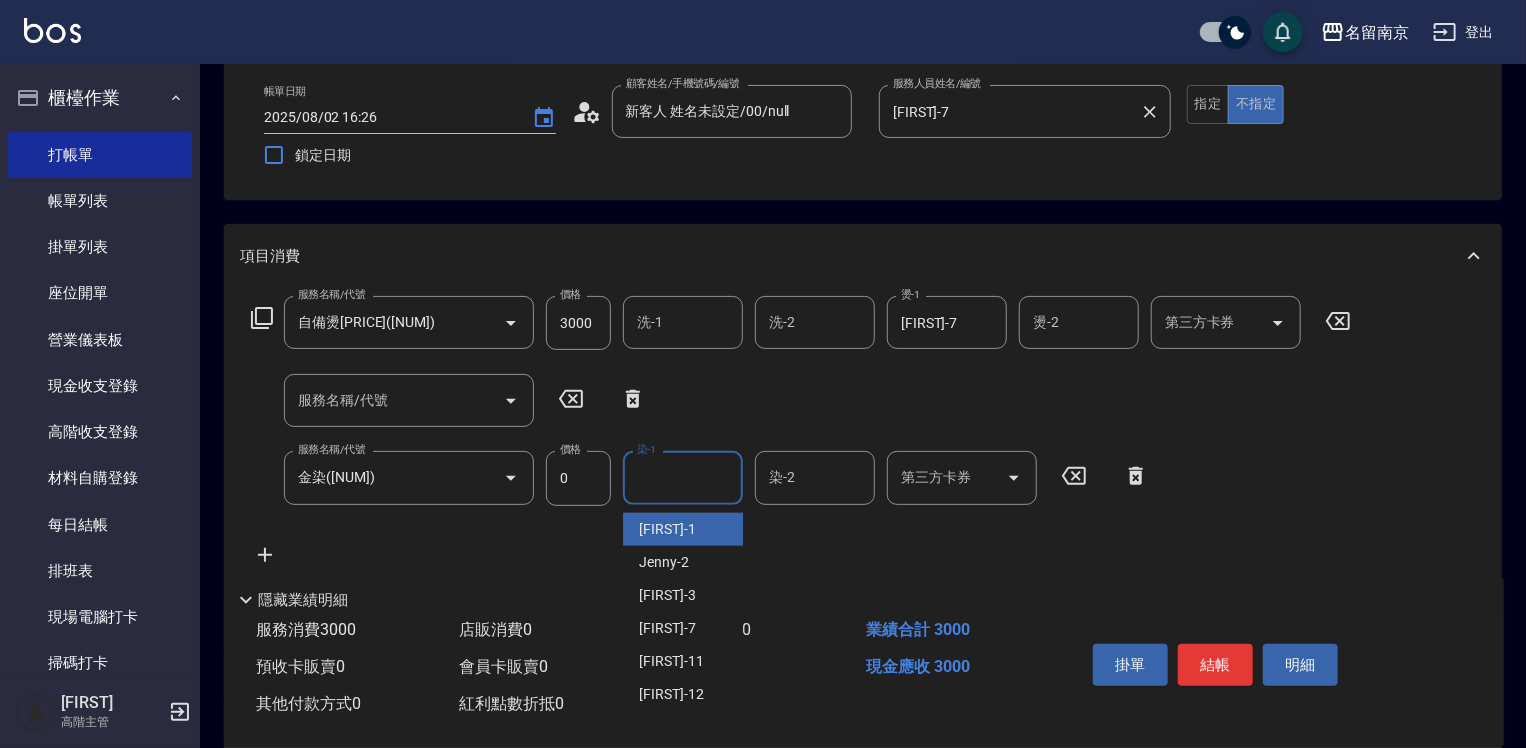 click on "染-1" at bounding box center [683, 477] 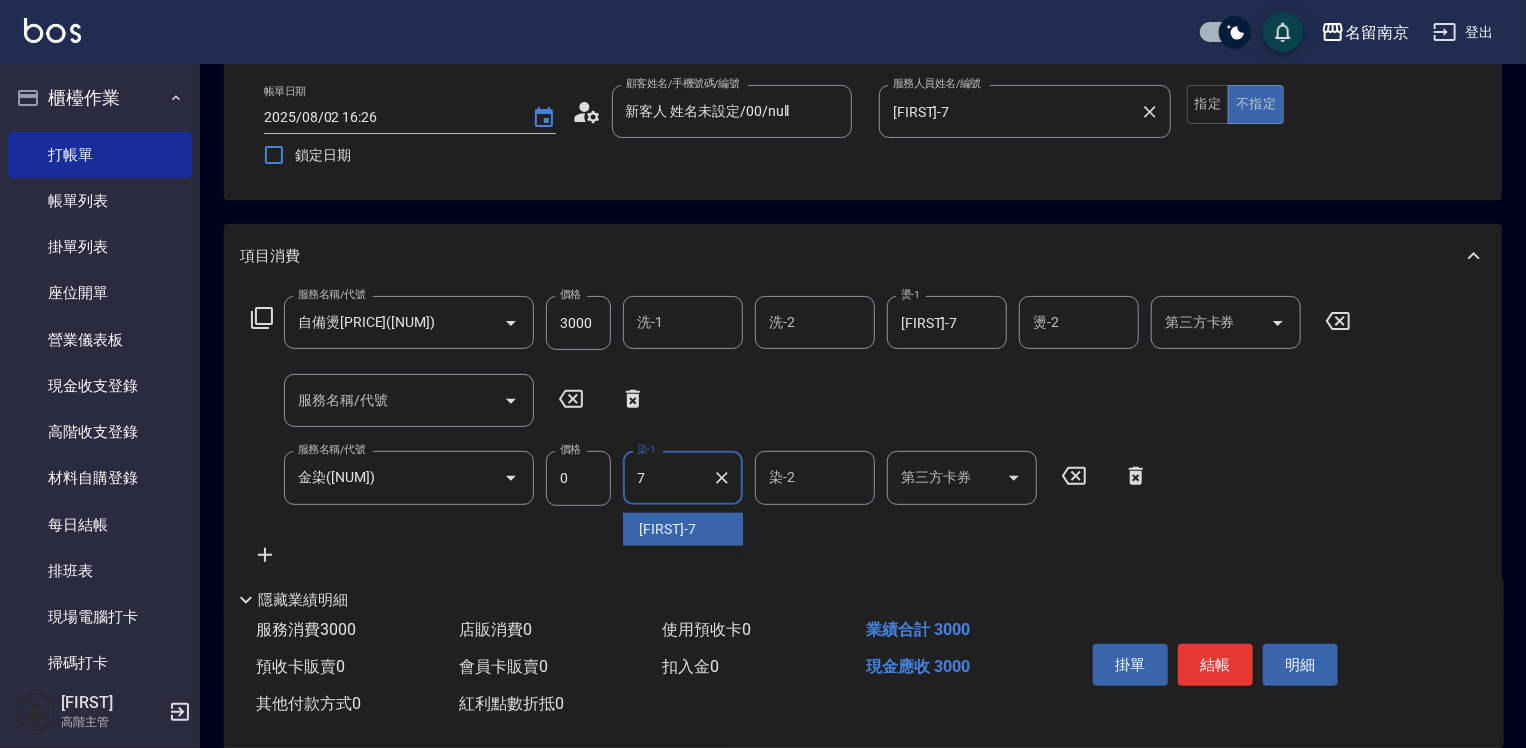 type on "[FIRST]-7" 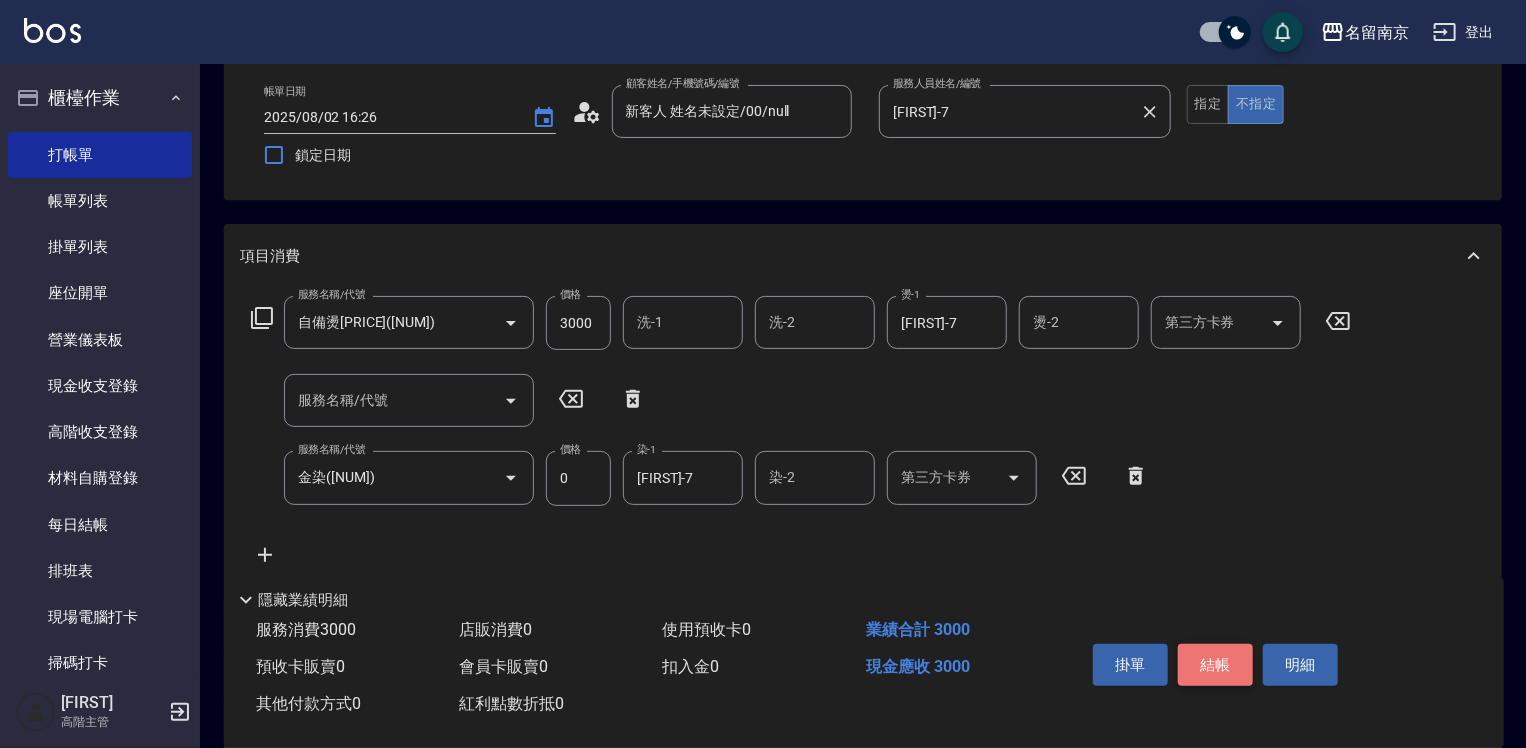 click on "結帳" at bounding box center (1215, 665) 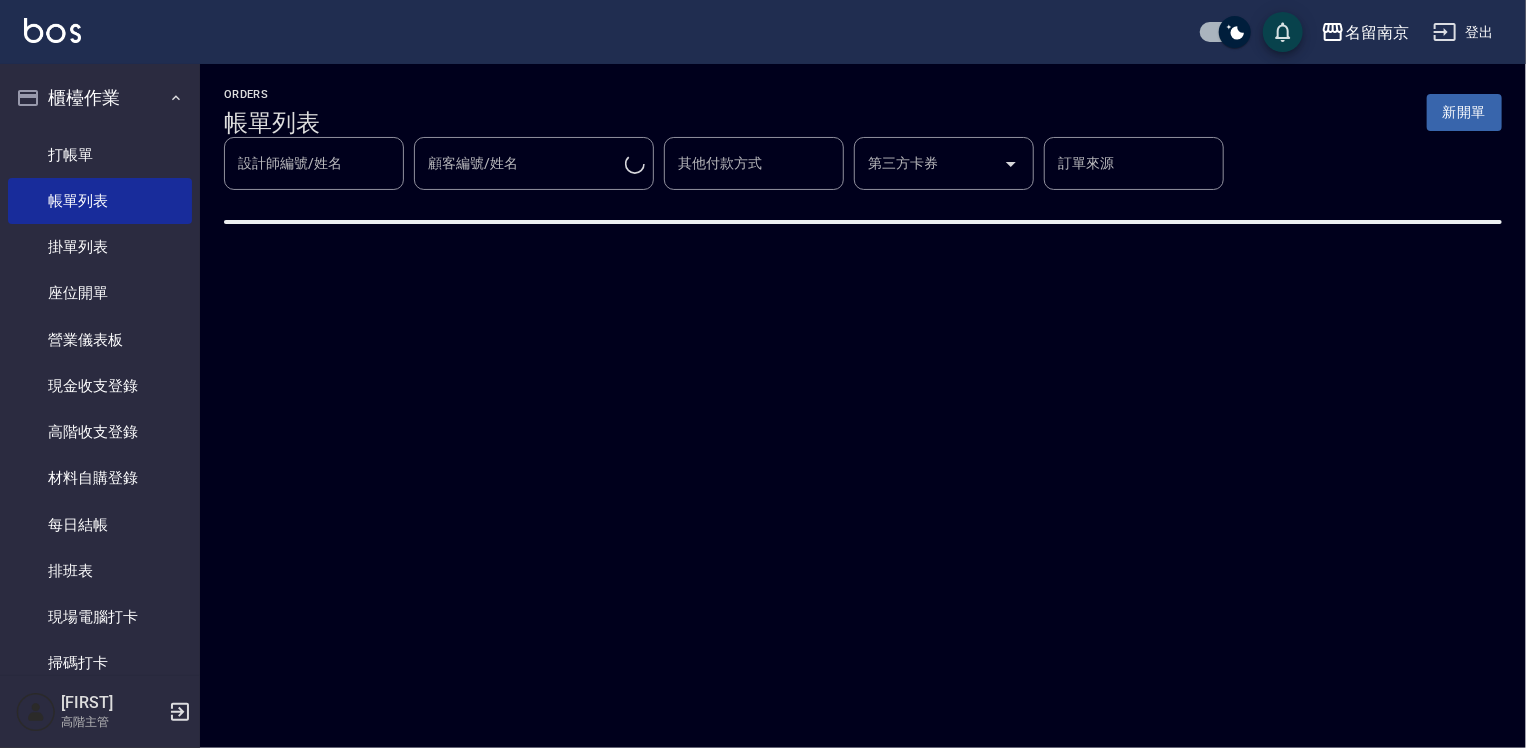 scroll, scrollTop: 0, scrollLeft: 0, axis: both 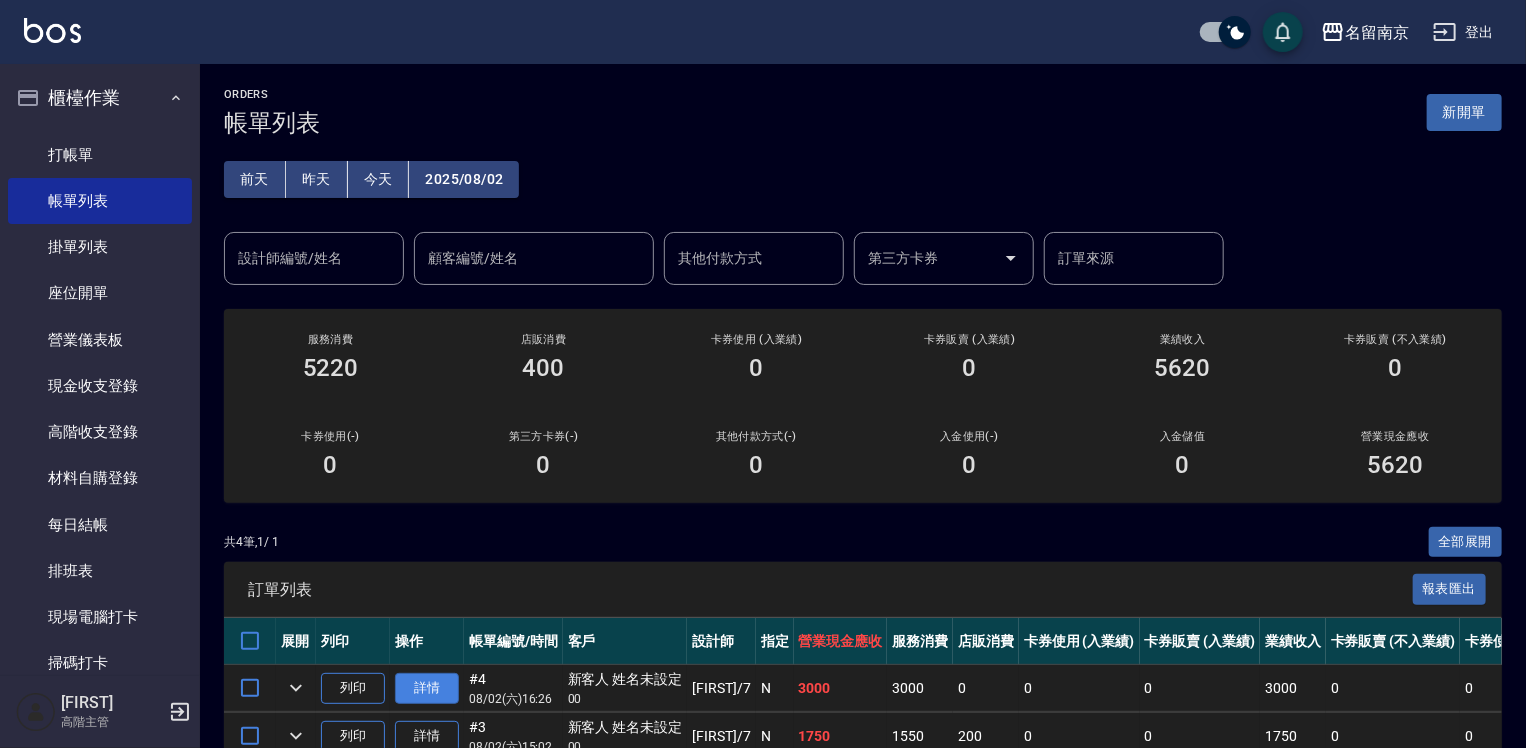 click on "詳情" at bounding box center [427, 688] 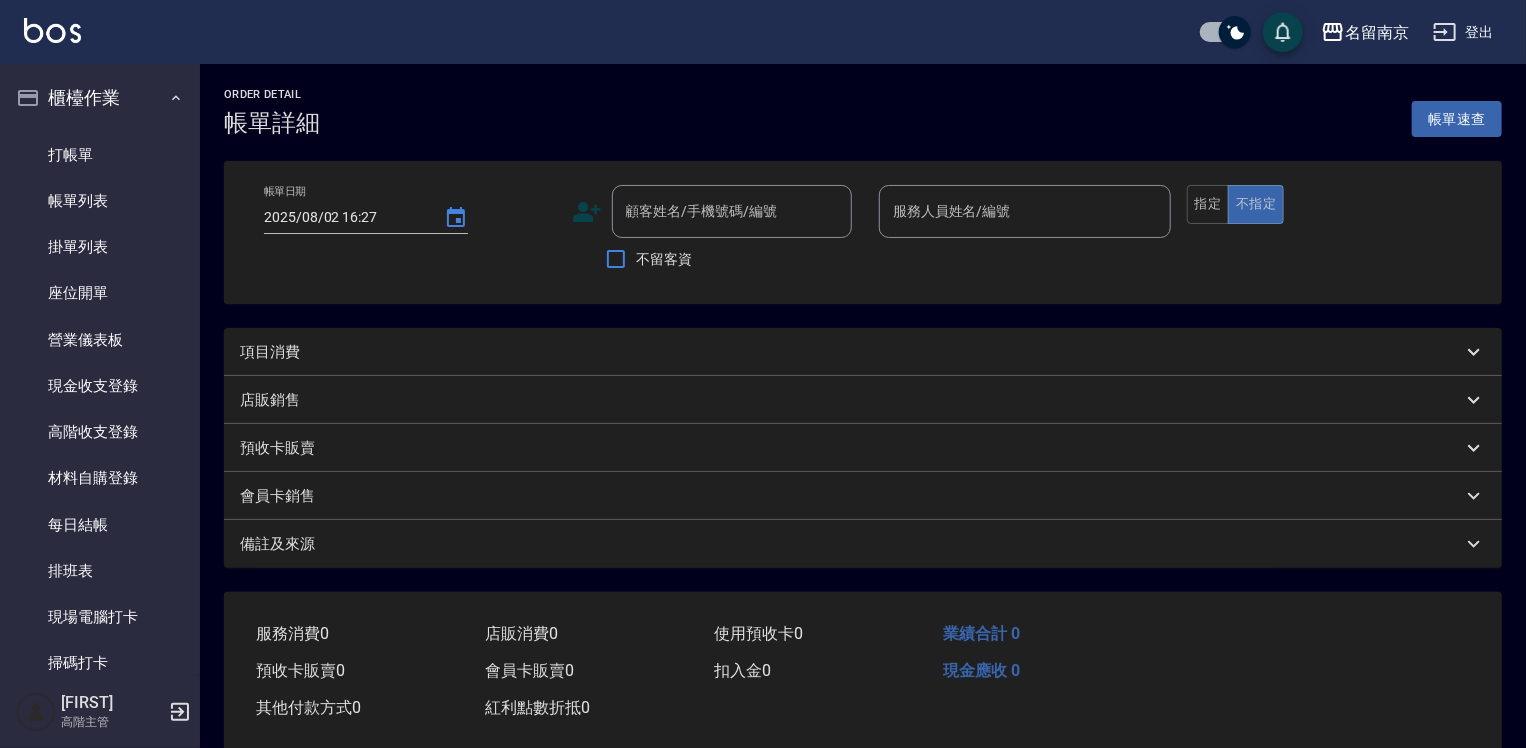 type on "2025/08/02 16:26" 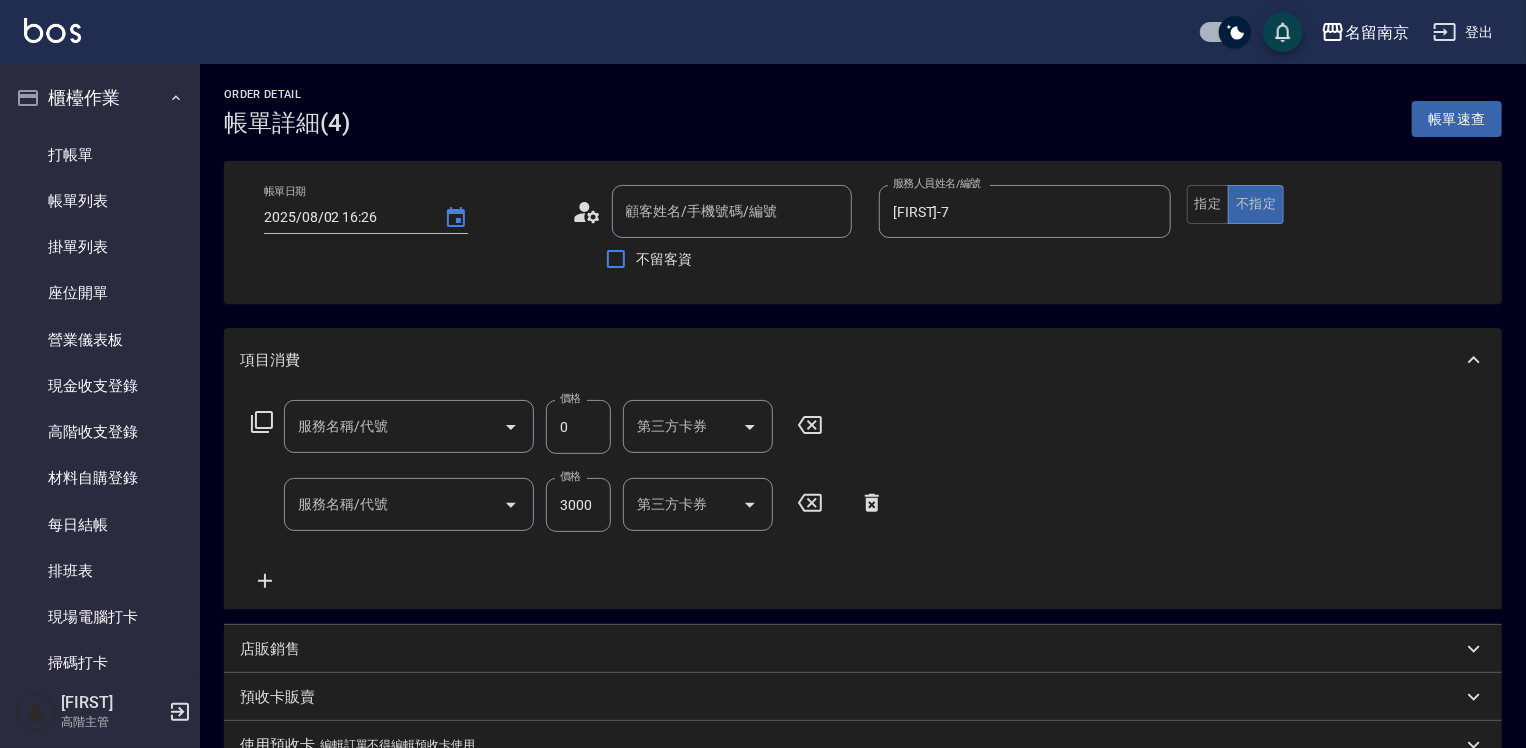 type on "新客人 姓名未設定/00/null" 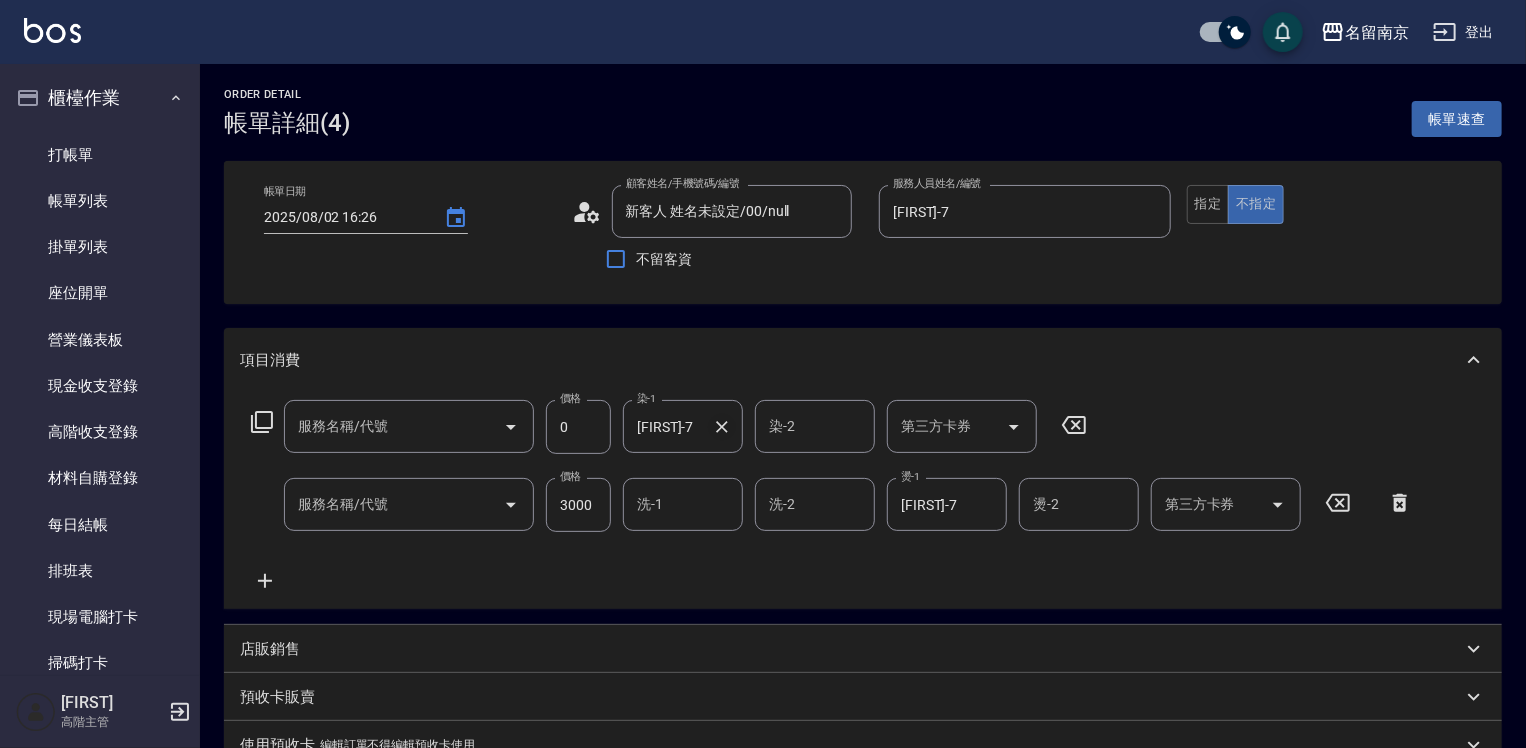type on "金染([NUM])" 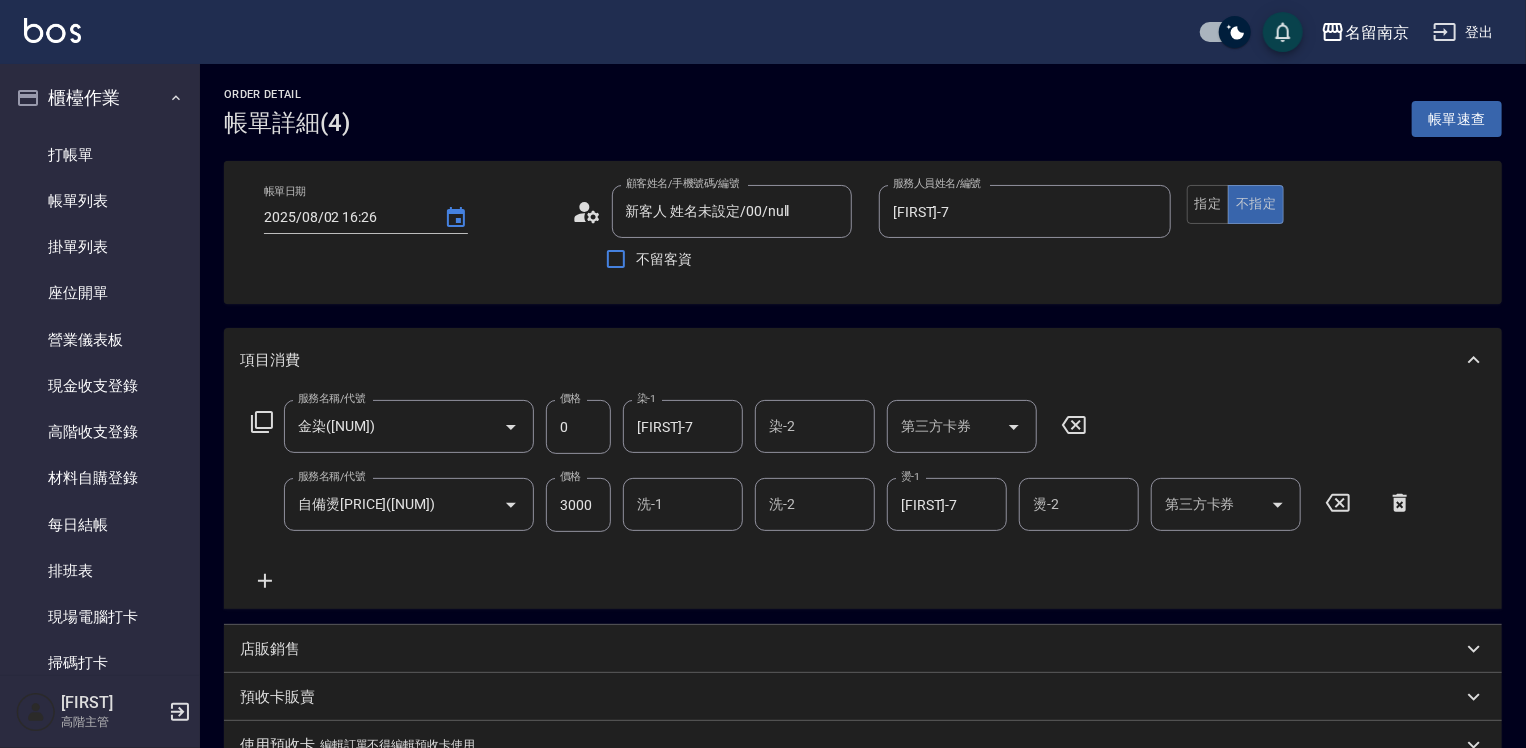 click on "洗-1" at bounding box center [683, 504] 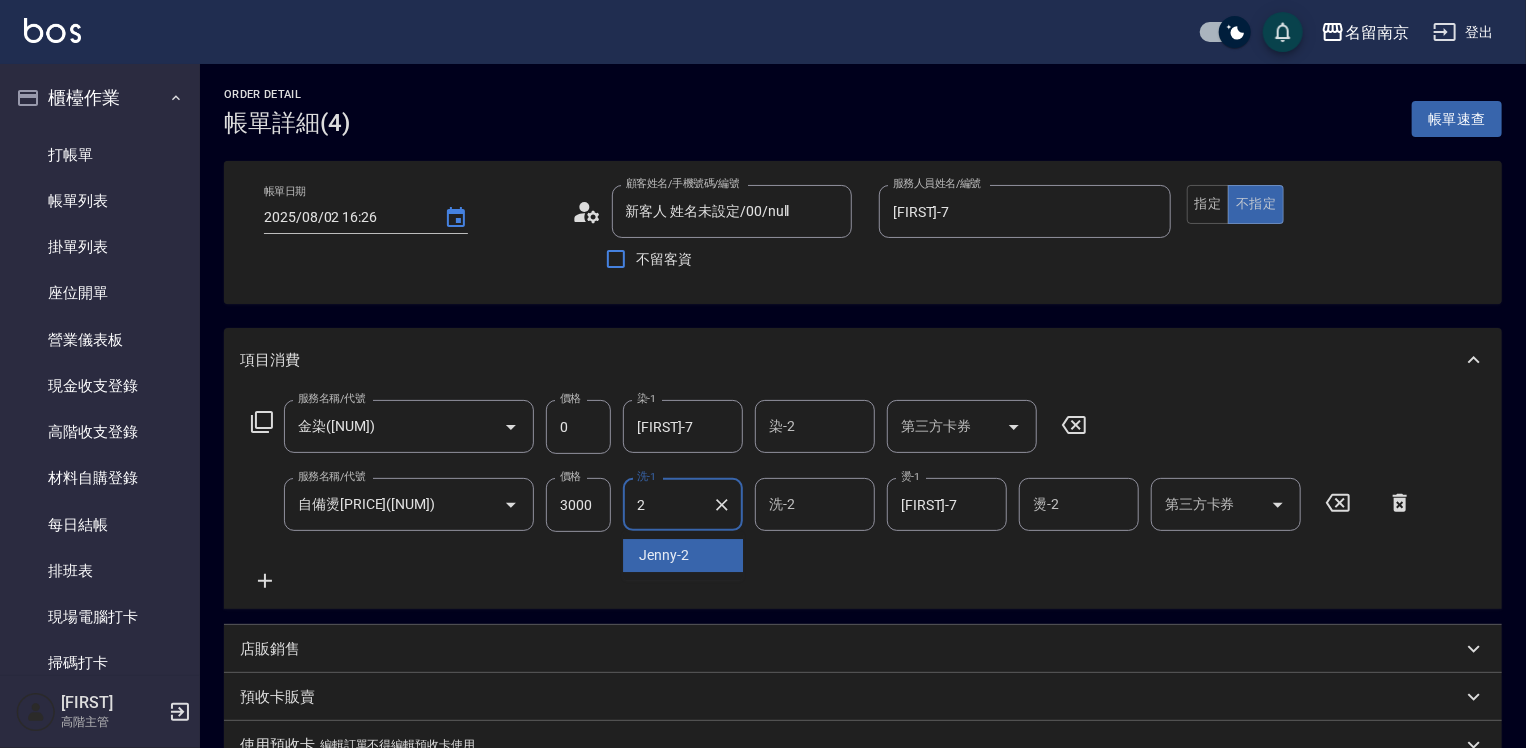 type on "[FIRST]-2" 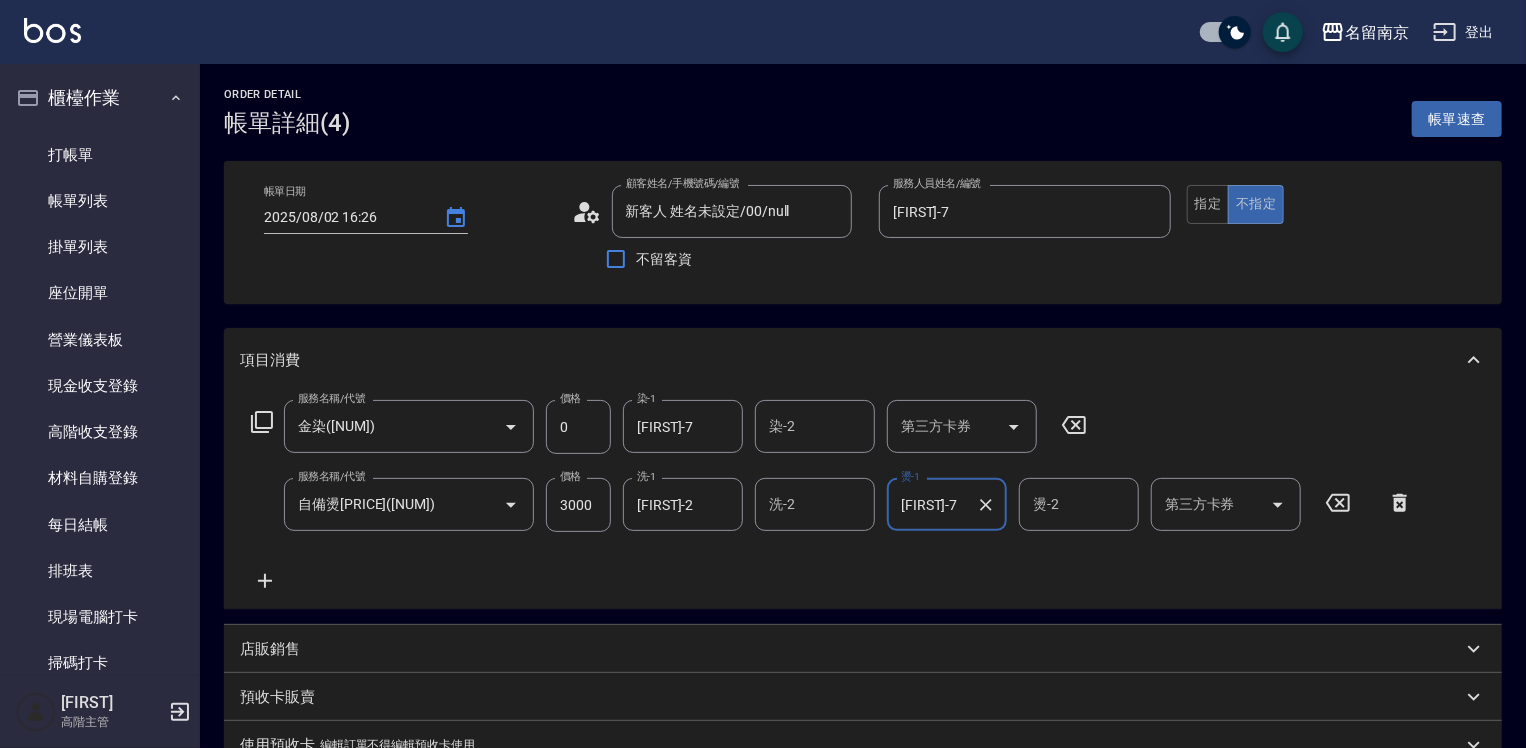 scroll, scrollTop: 300, scrollLeft: 0, axis: vertical 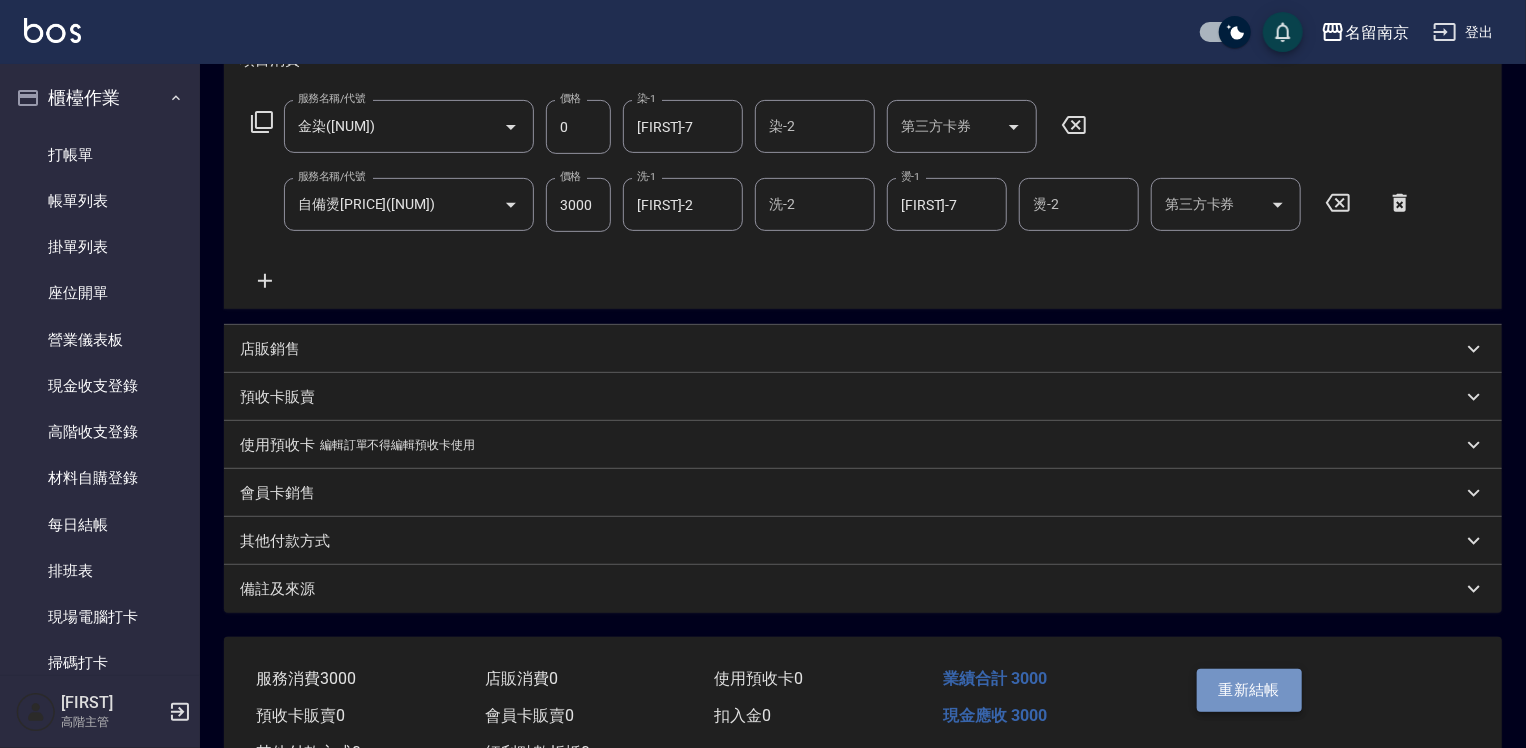click on "重新結帳" at bounding box center [1250, 690] 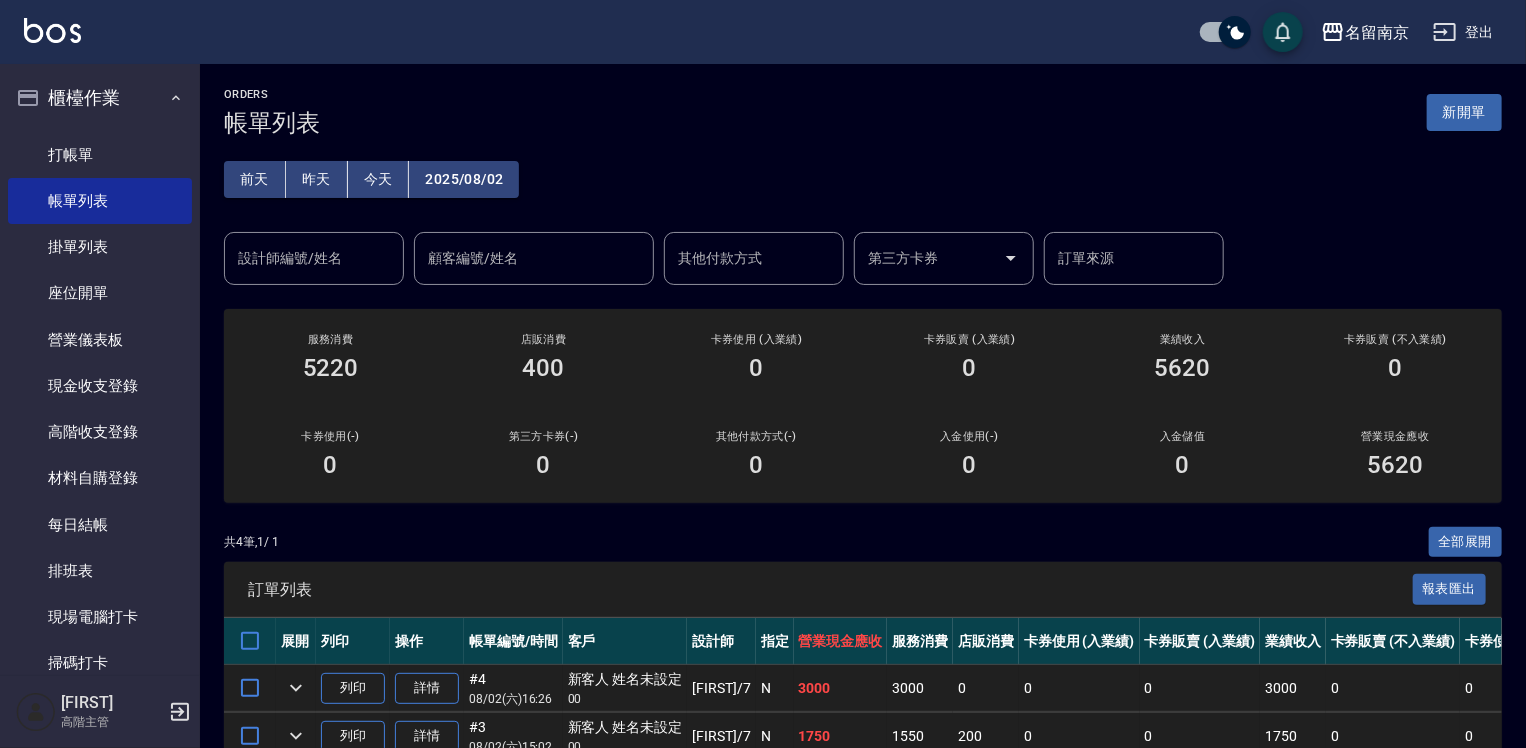 scroll, scrollTop: 200, scrollLeft: 0, axis: vertical 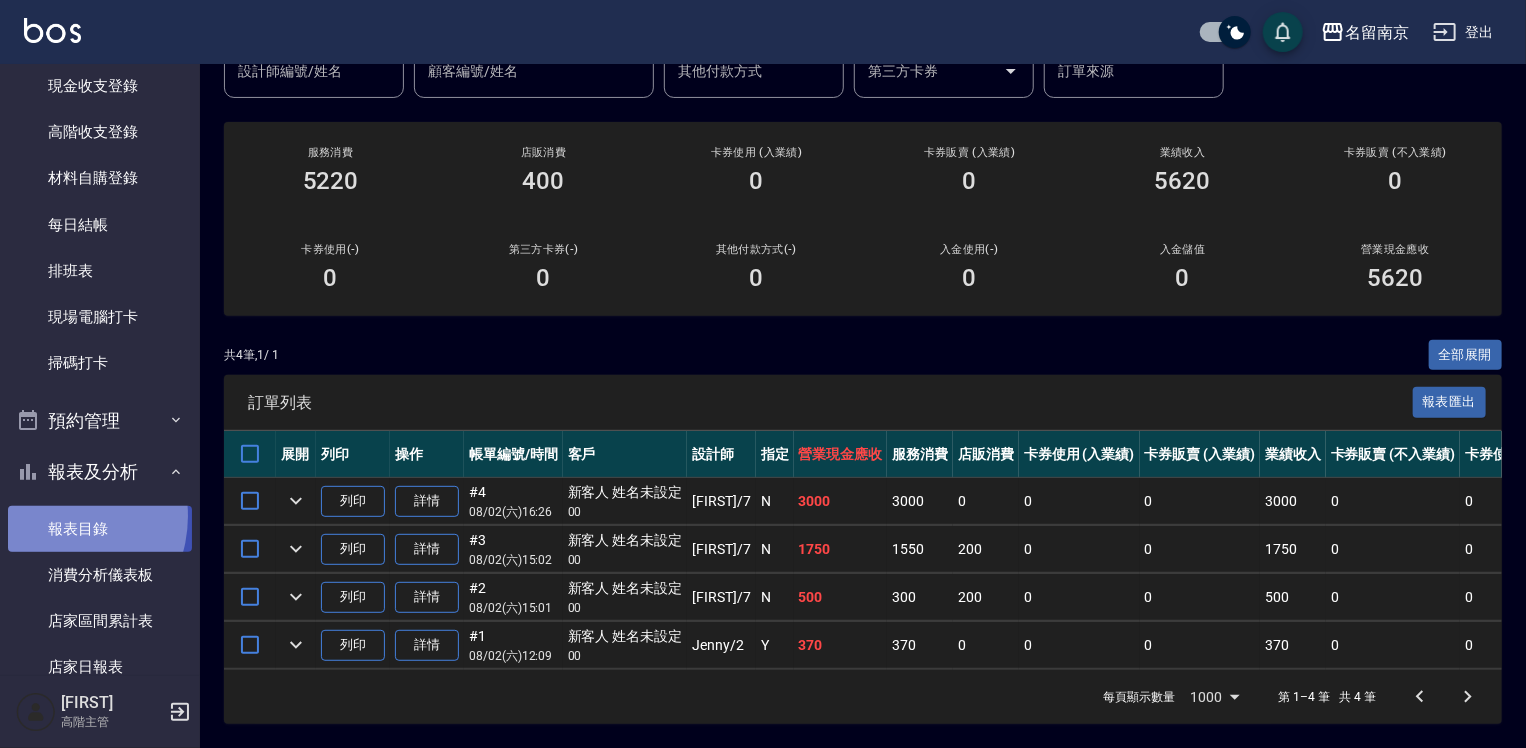 click on "報表目錄" at bounding box center [100, 529] 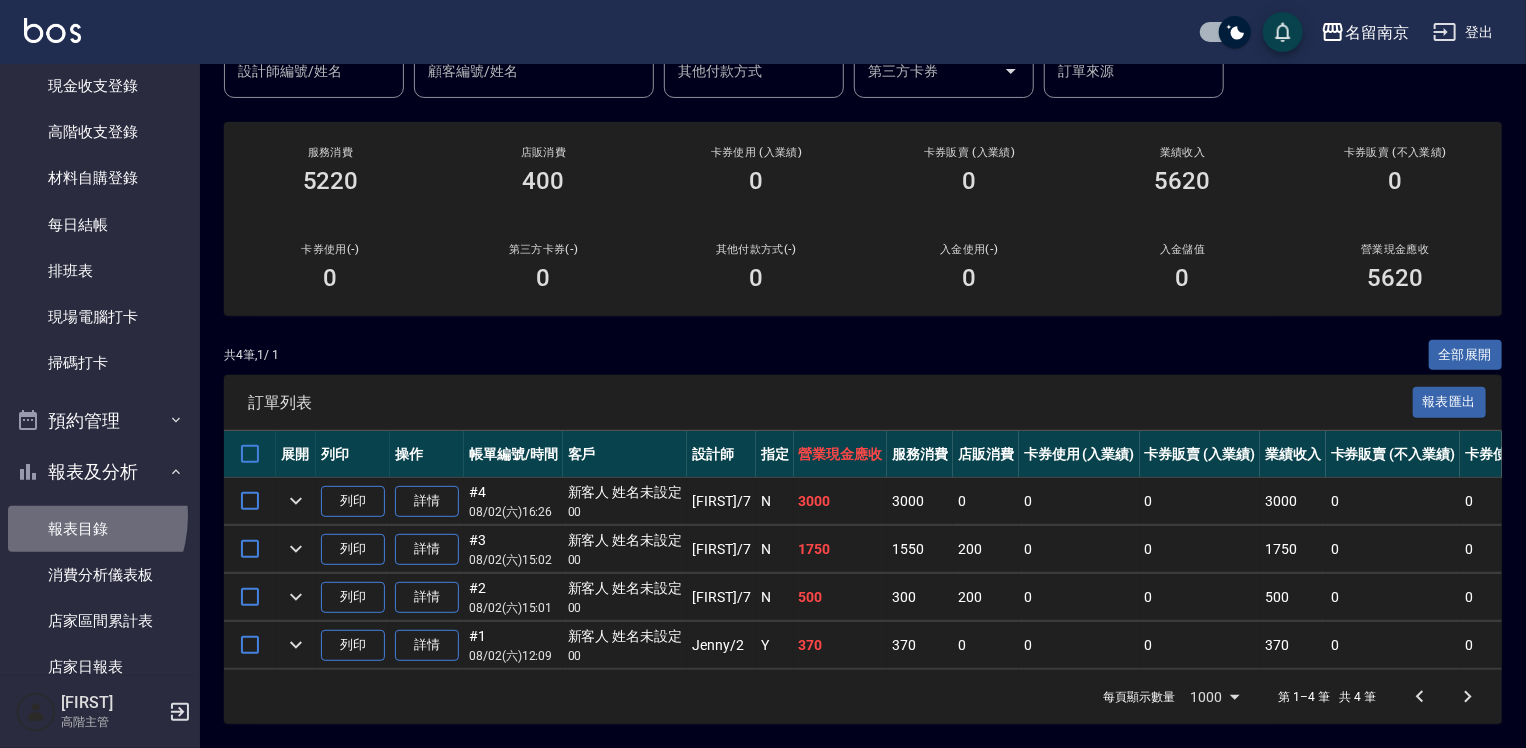 scroll, scrollTop: 0, scrollLeft: 0, axis: both 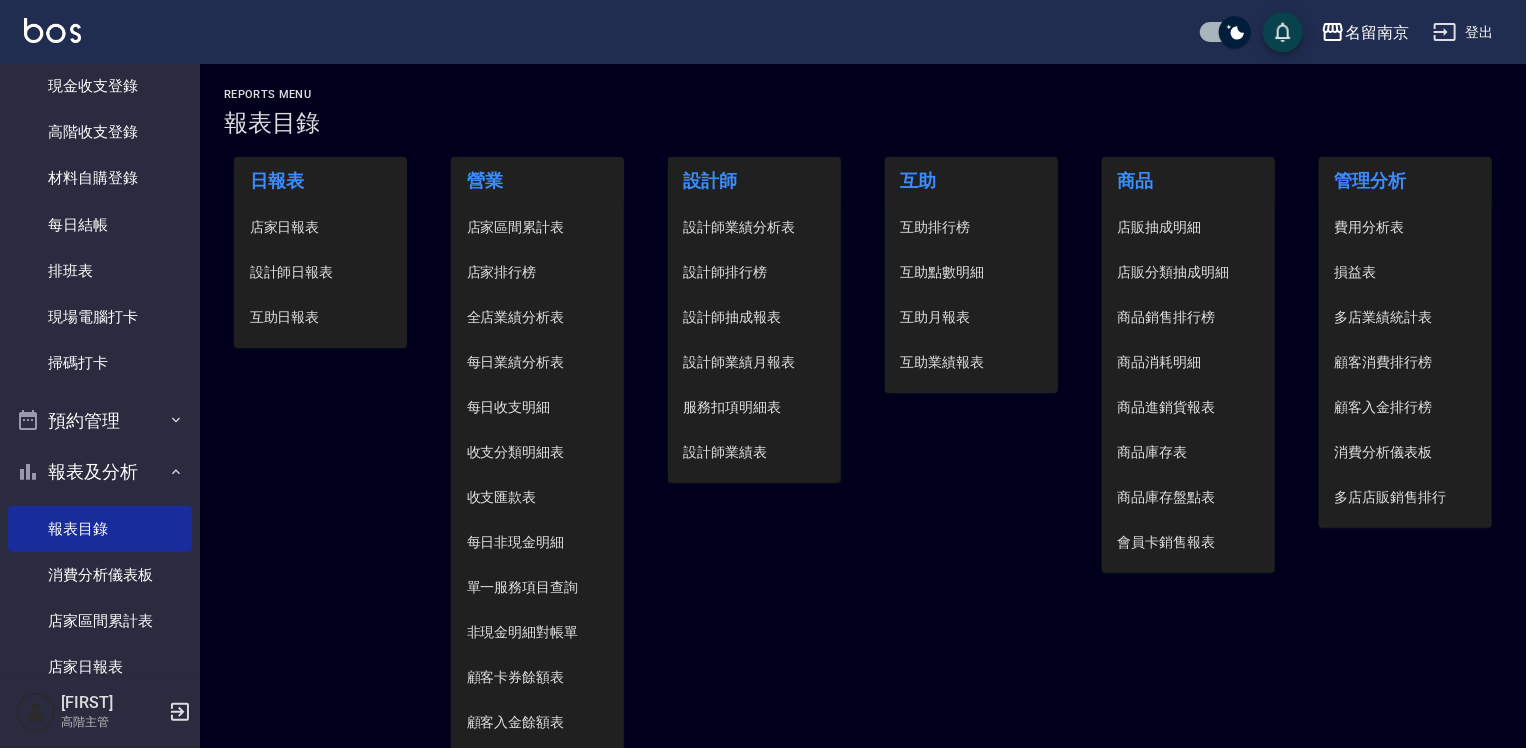 click on "設計師日報表" at bounding box center [321, 272] 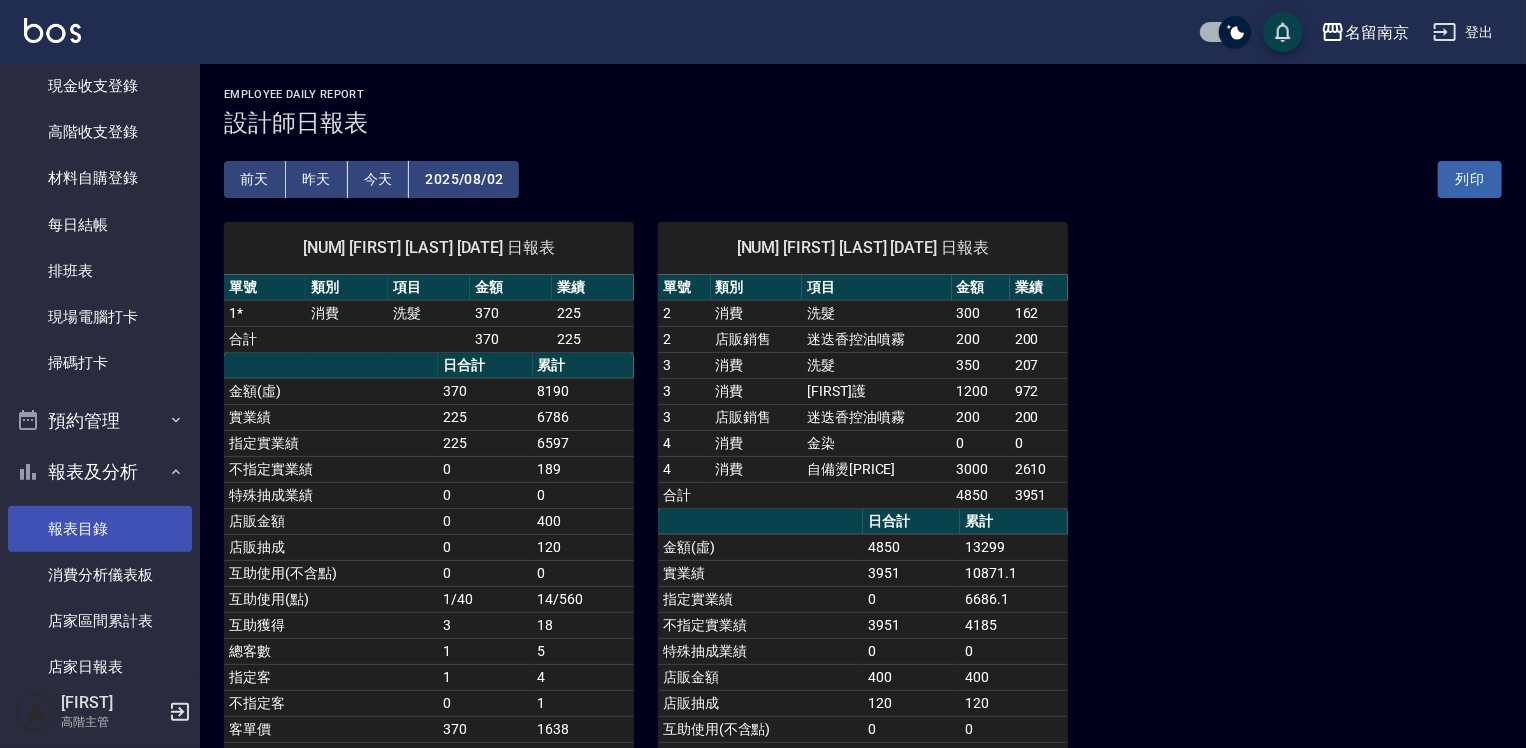 scroll, scrollTop: 0, scrollLeft: 0, axis: both 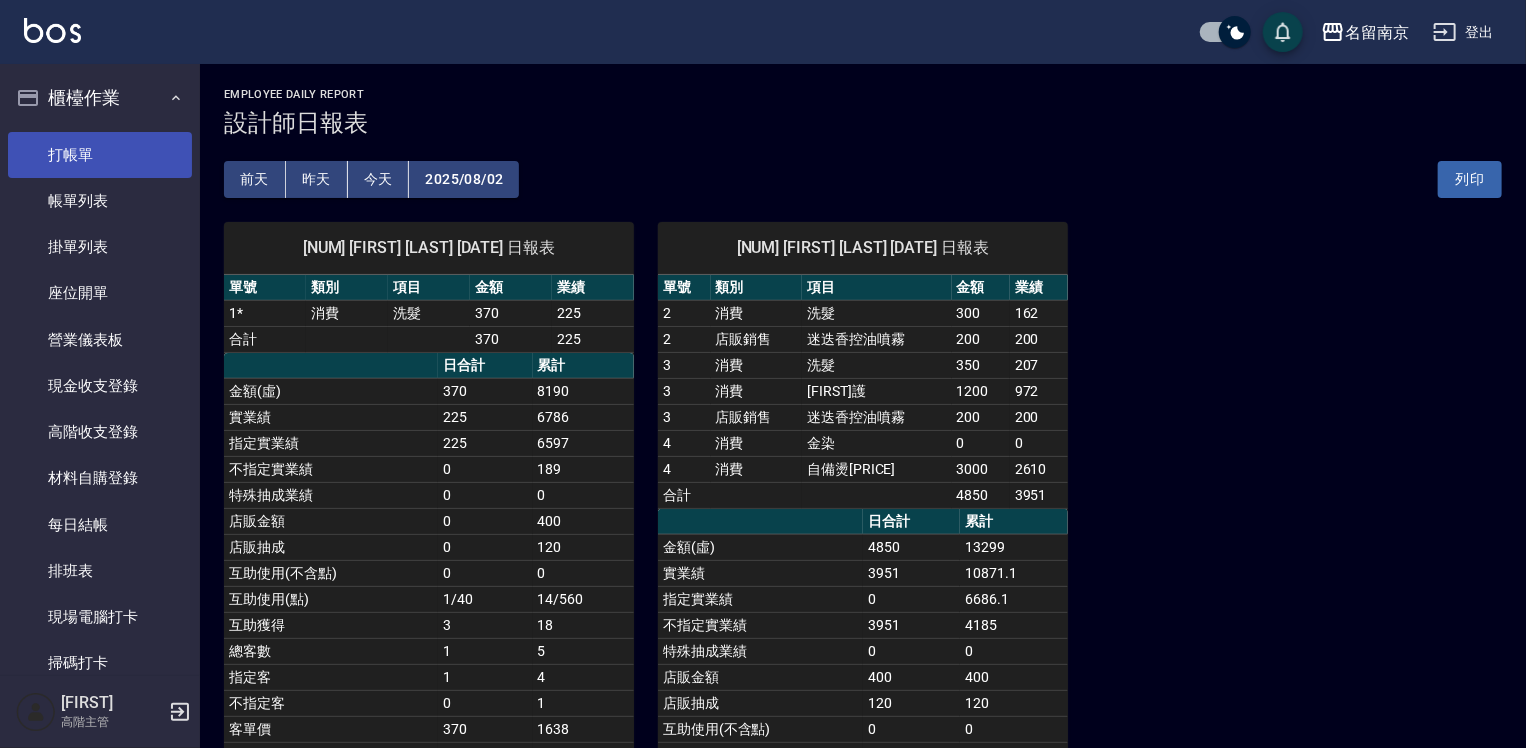 click on "打帳單" at bounding box center (100, 155) 